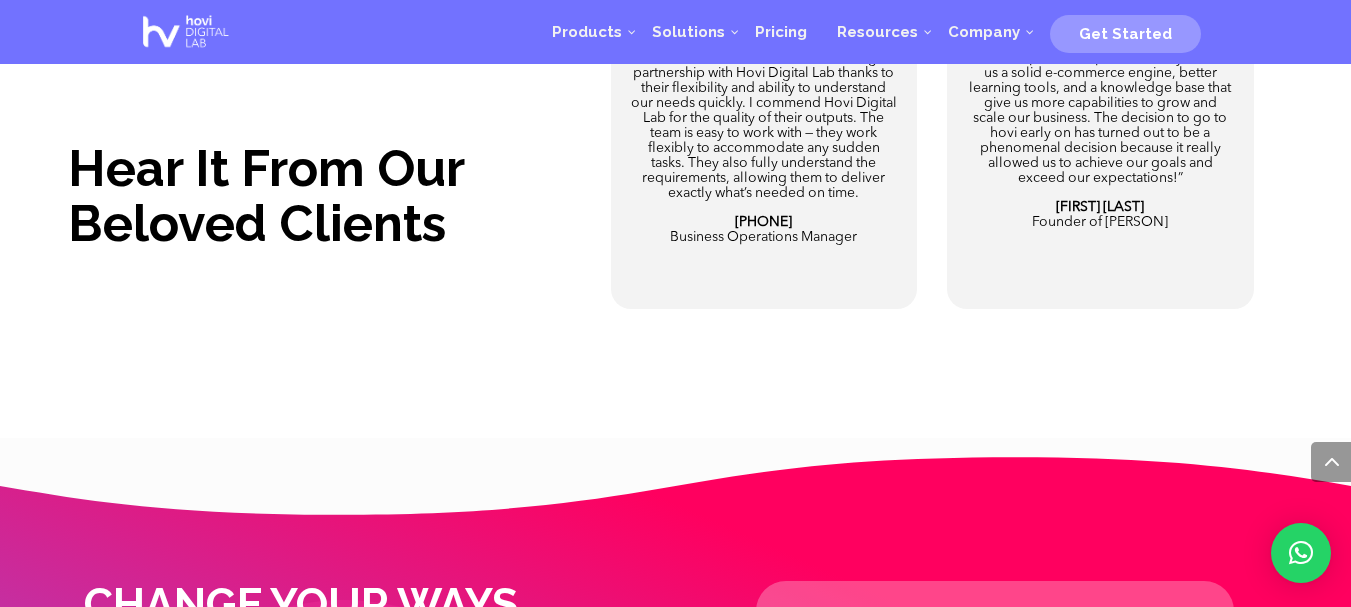 scroll, scrollTop: 4208, scrollLeft: 0, axis: vertical 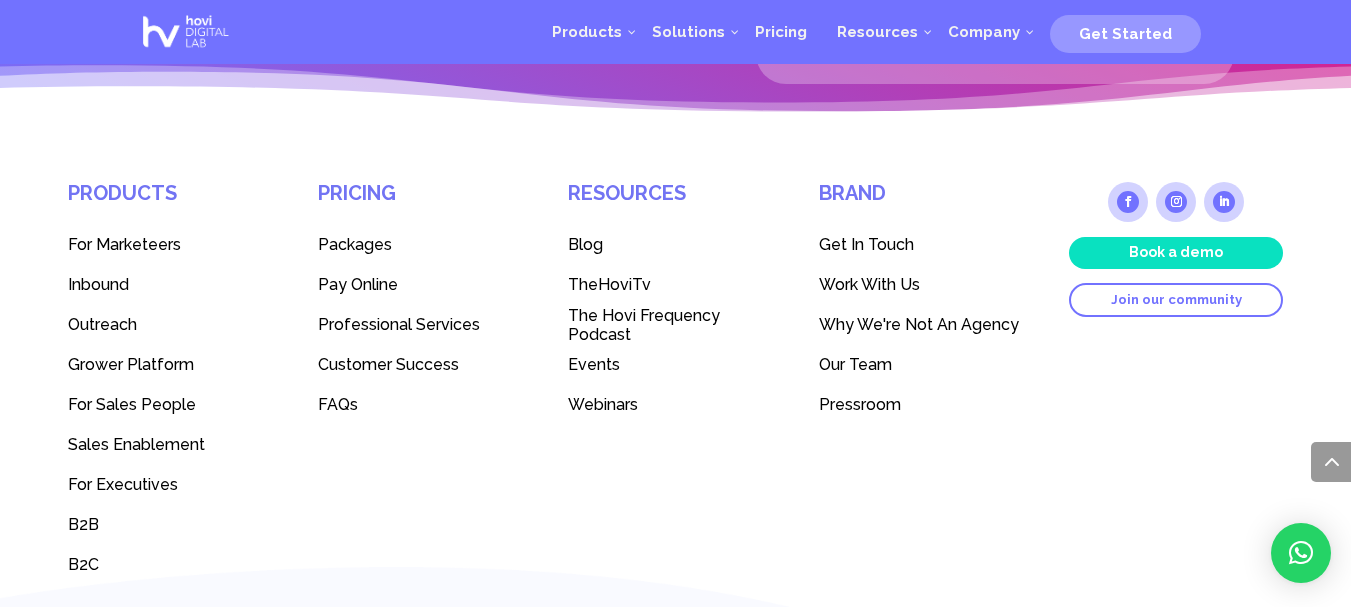 click on "Work With Us" at bounding box center (869, 284) 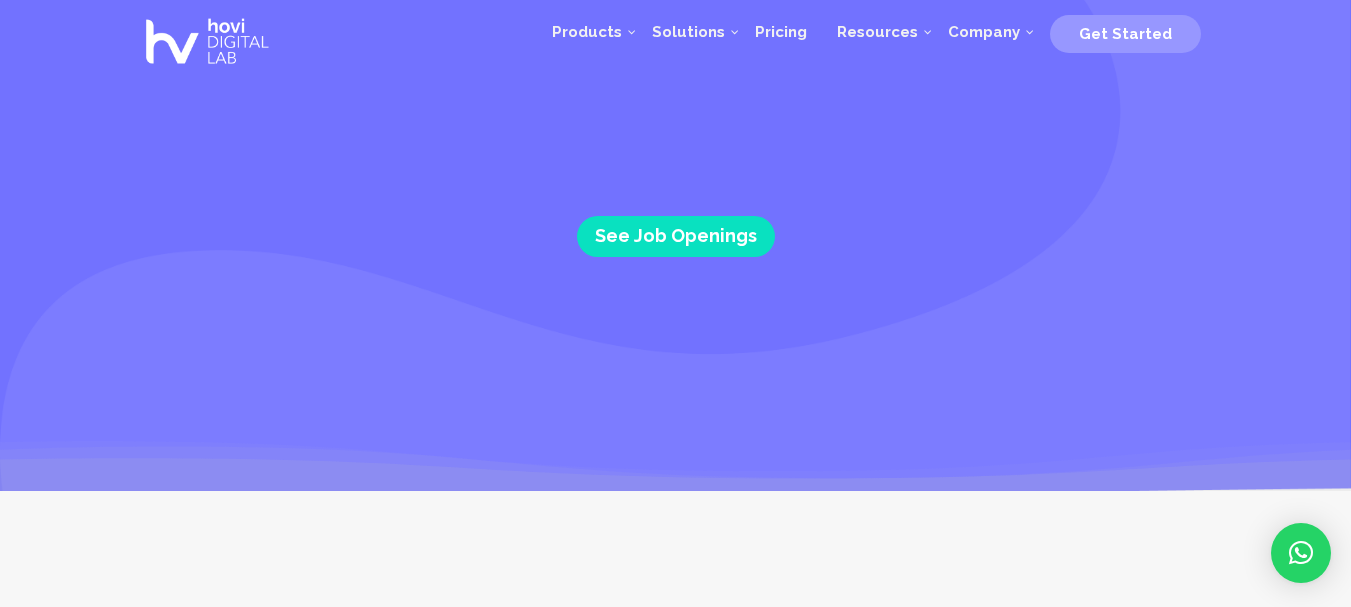scroll, scrollTop: 0, scrollLeft: 0, axis: both 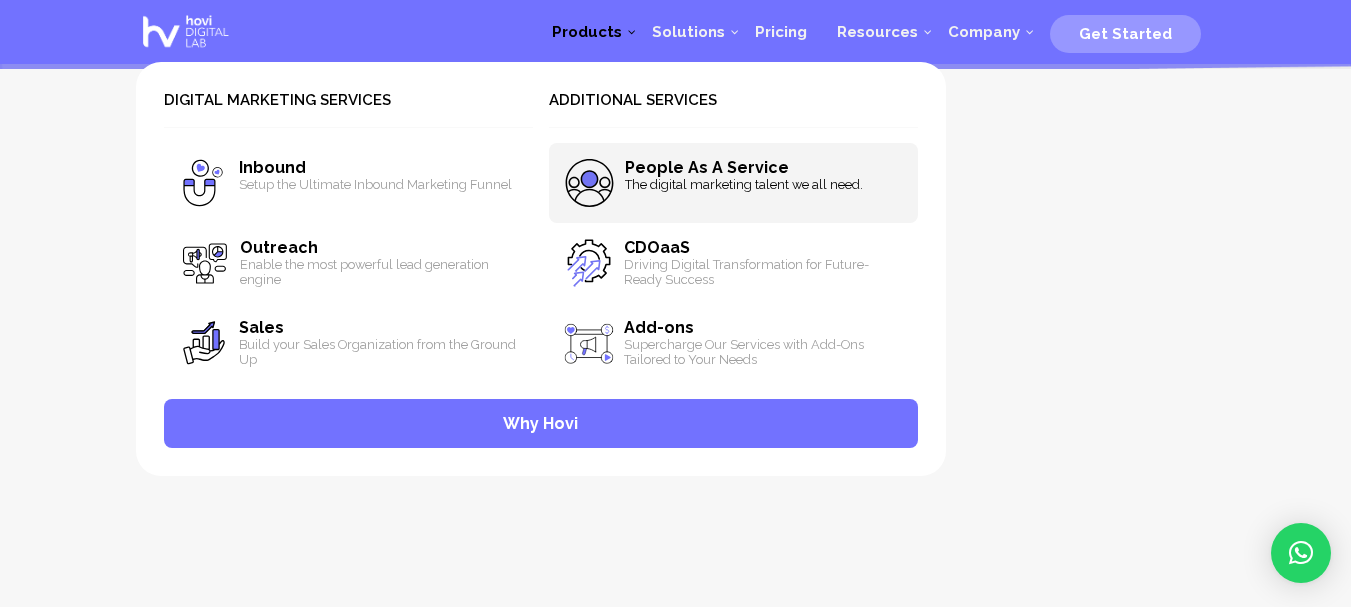 click on "People As A Service" at bounding box center [707, 167] 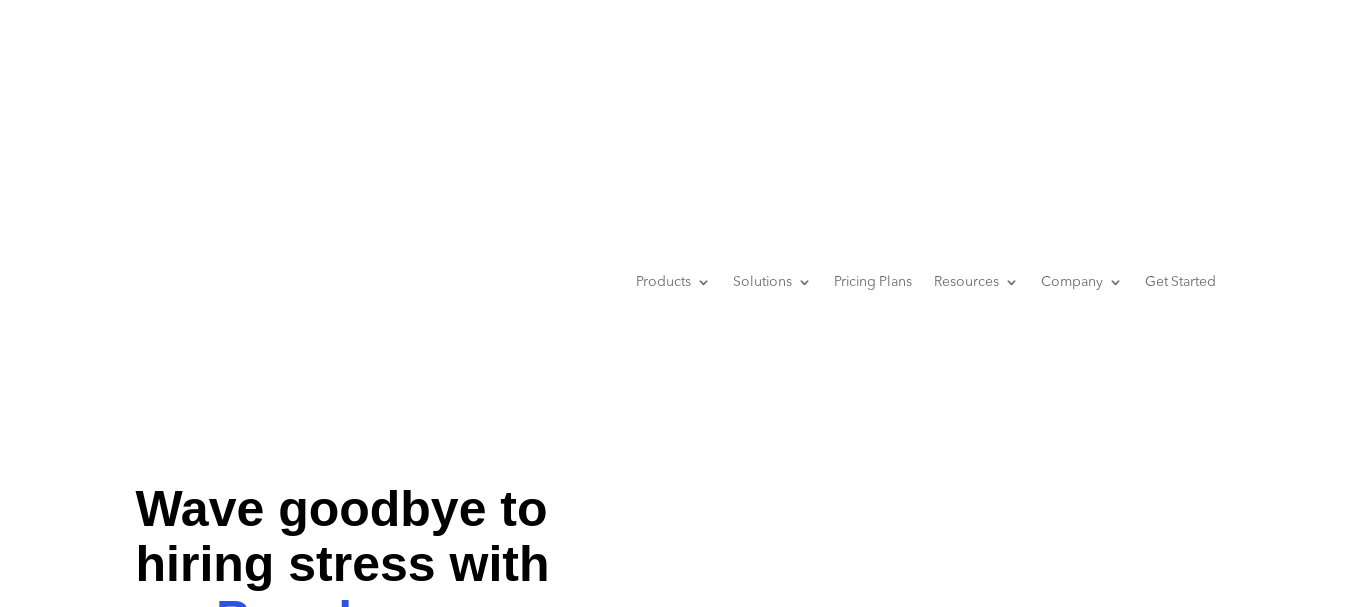 scroll, scrollTop: 1062, scrollLeft: 0, axis: vertical 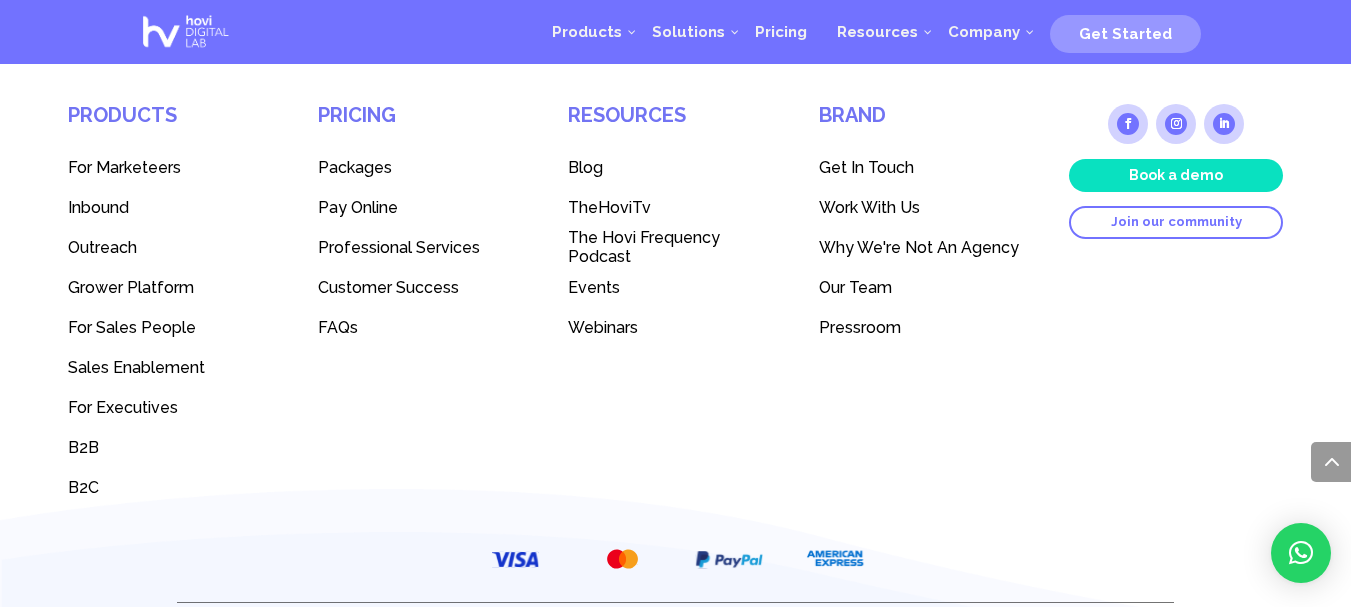 click on "Packages" at bounding box center (355, 167) 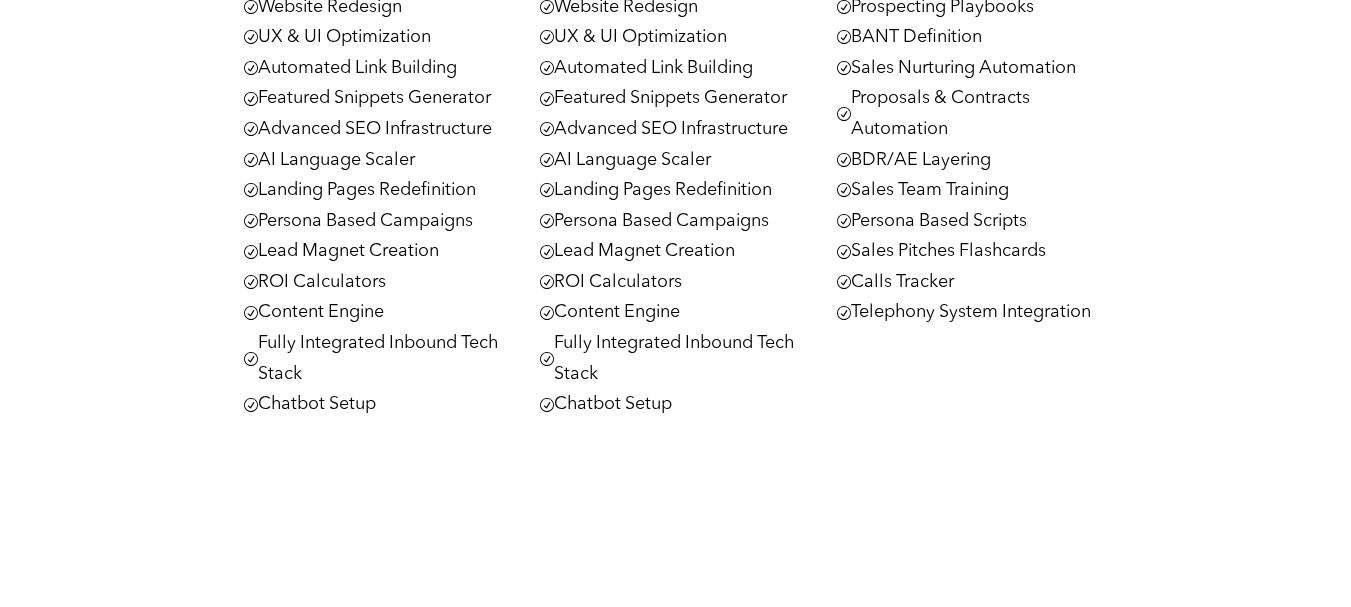 scroll, scrollTop: 2795, scrollLeft: 0, axis: vertical 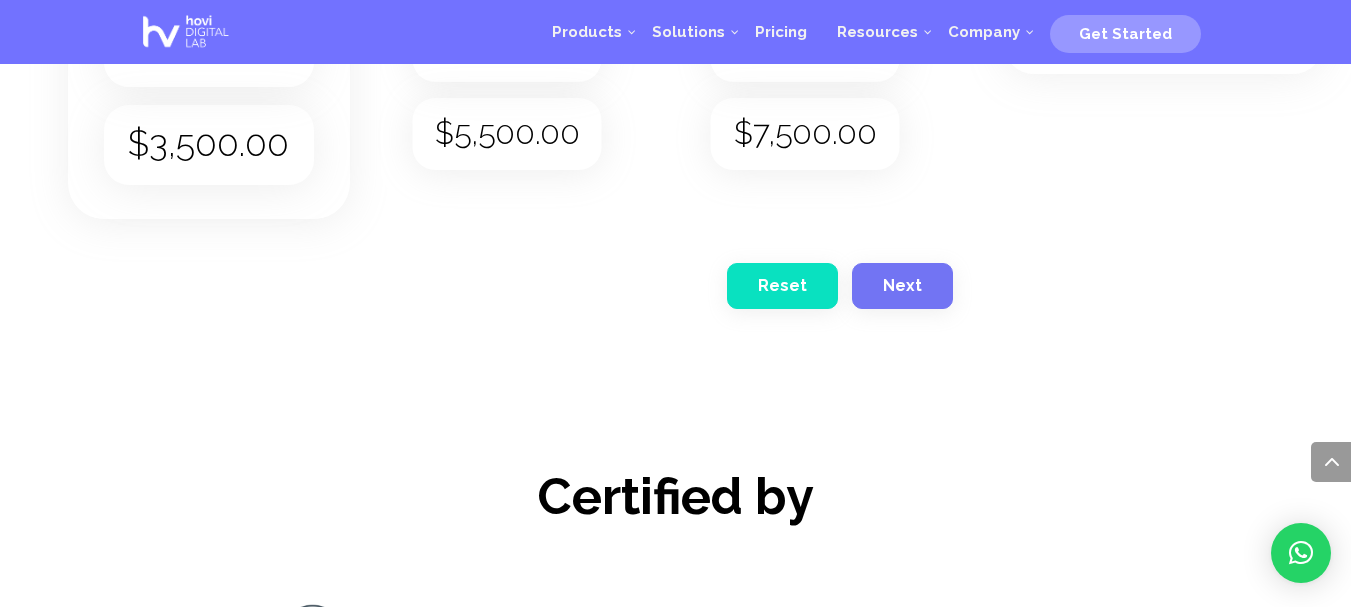 click at bounding box center [186, 32] 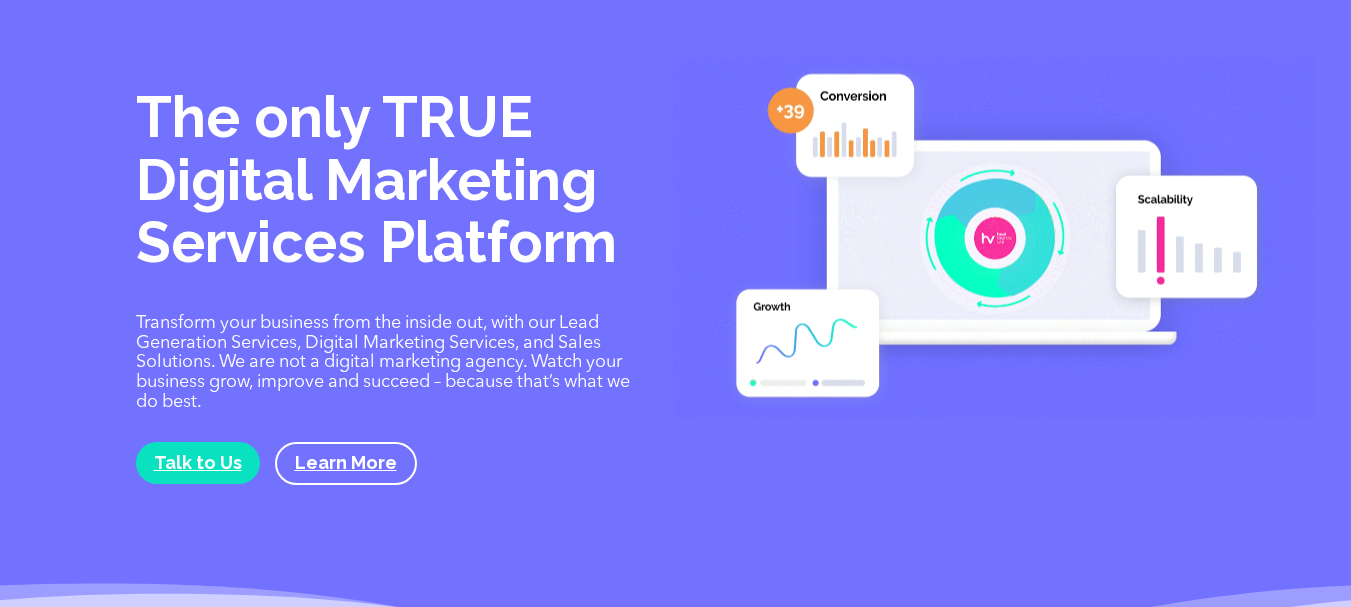 scroll, scrollTop: 1593, scrollLeft: 0, axis: vertical 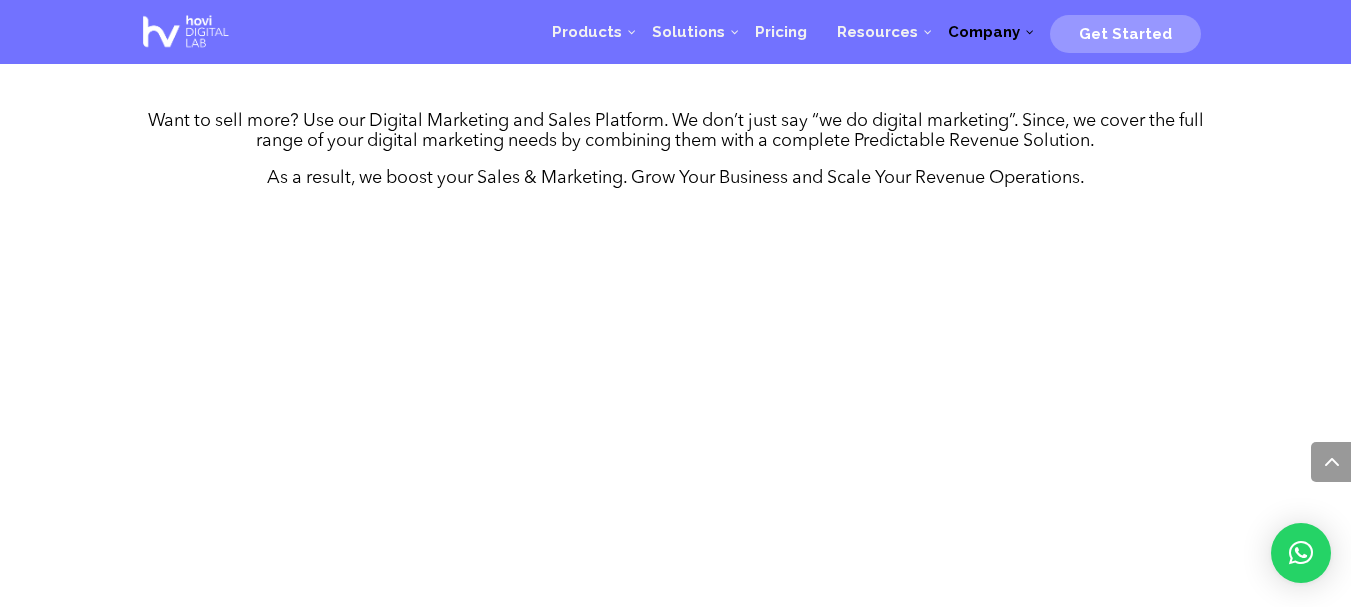 click on "Company" at bounding box center (984, 32) 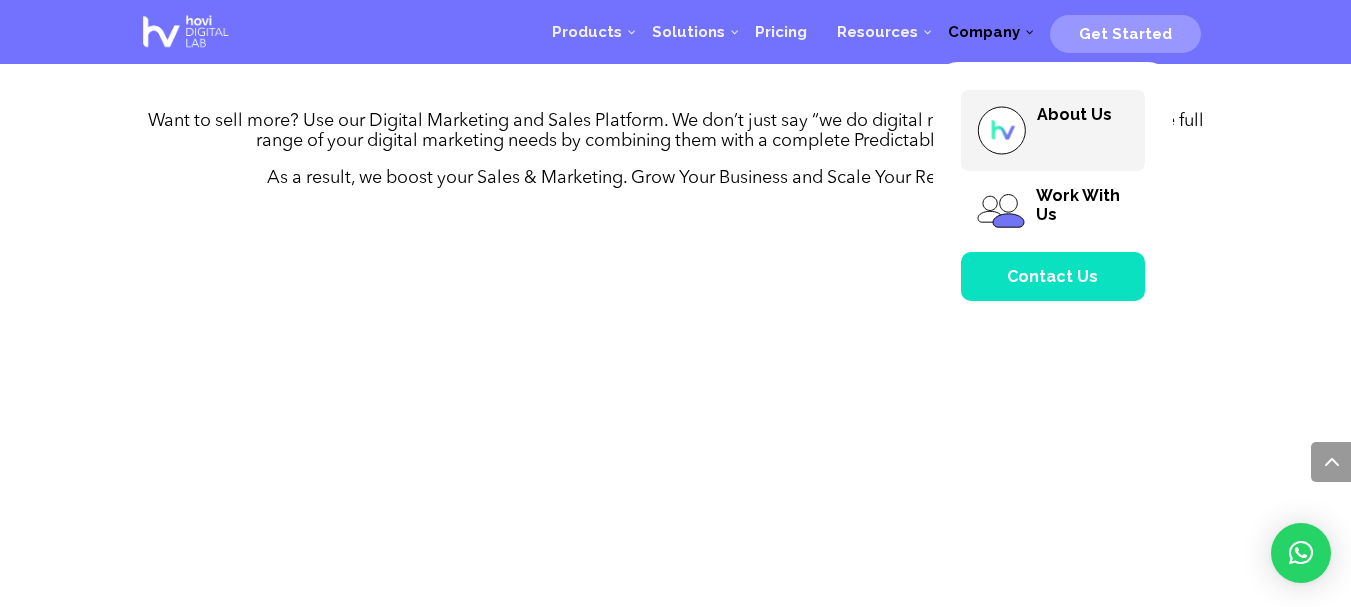 click on "About Us" at bounding box center [1074, 114] 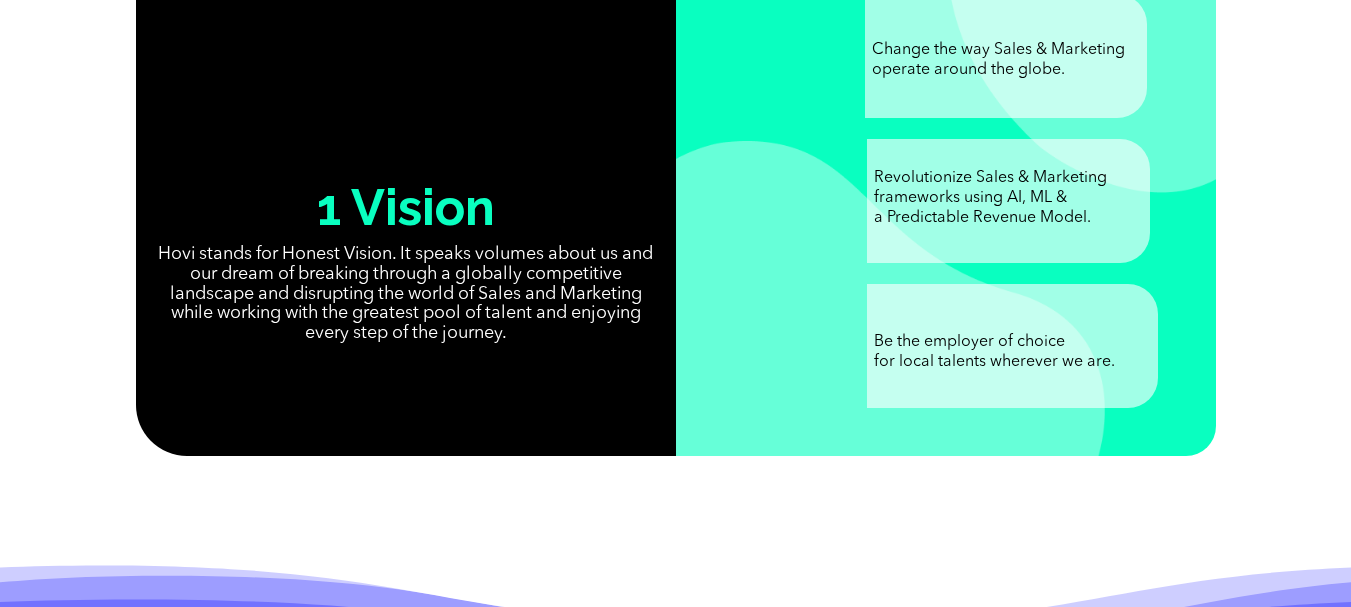 scroll, scrollTop: 2051, scrollLeft: 0, axis: vertical 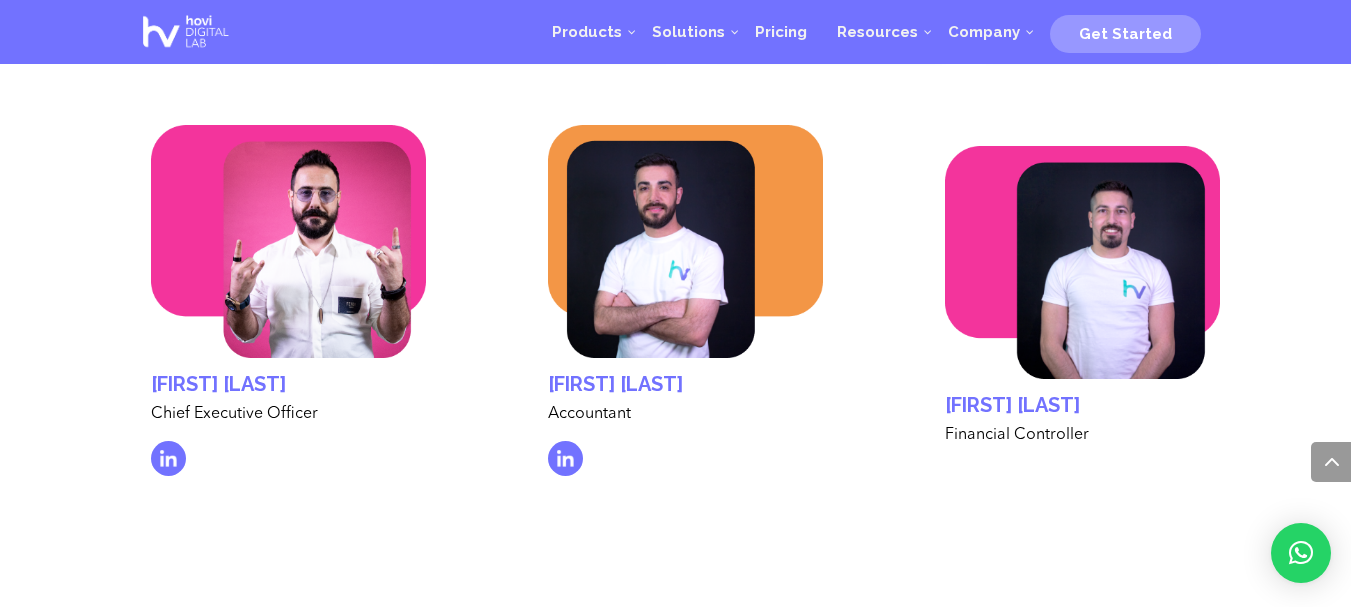 click at bounding box center [168, 458] 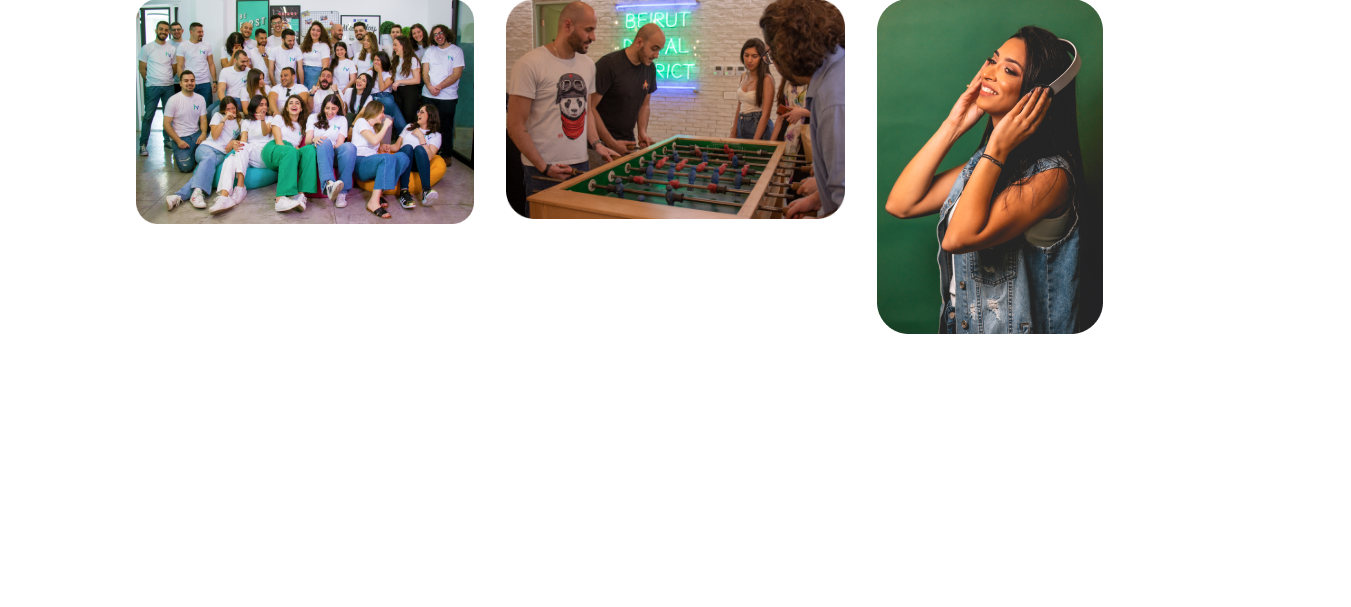 scroll, scrollTop: 9438, scrollLeft: 0, axis: vertical 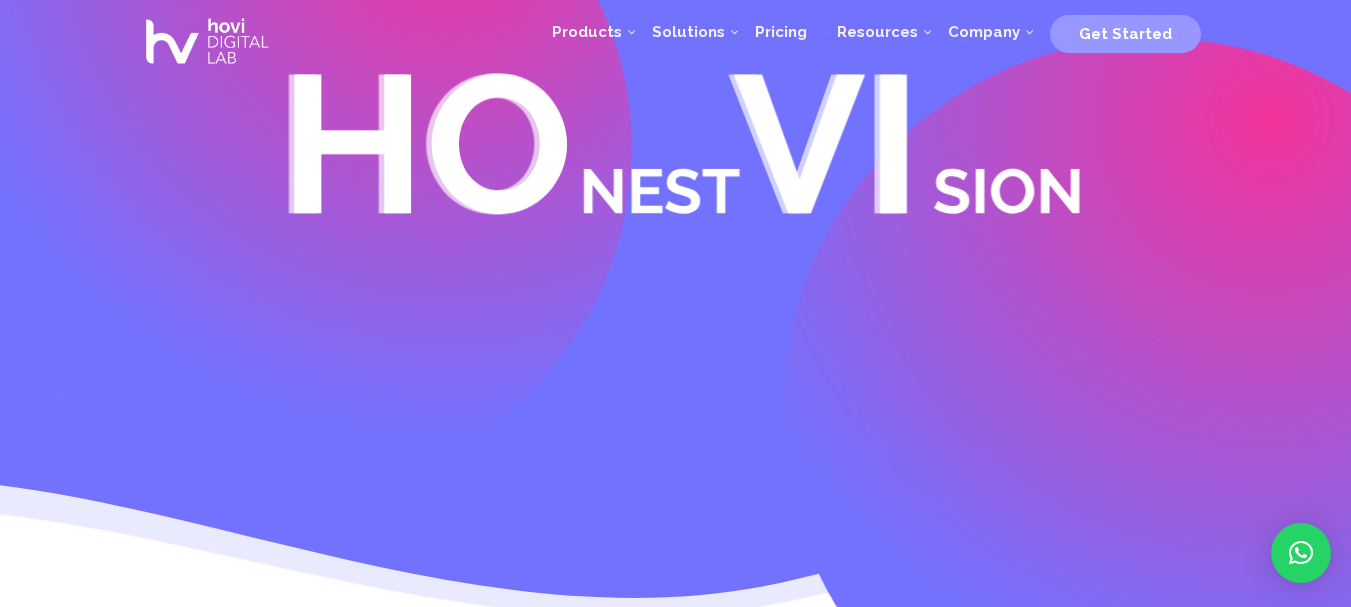 click at bounding box center [207, 42] 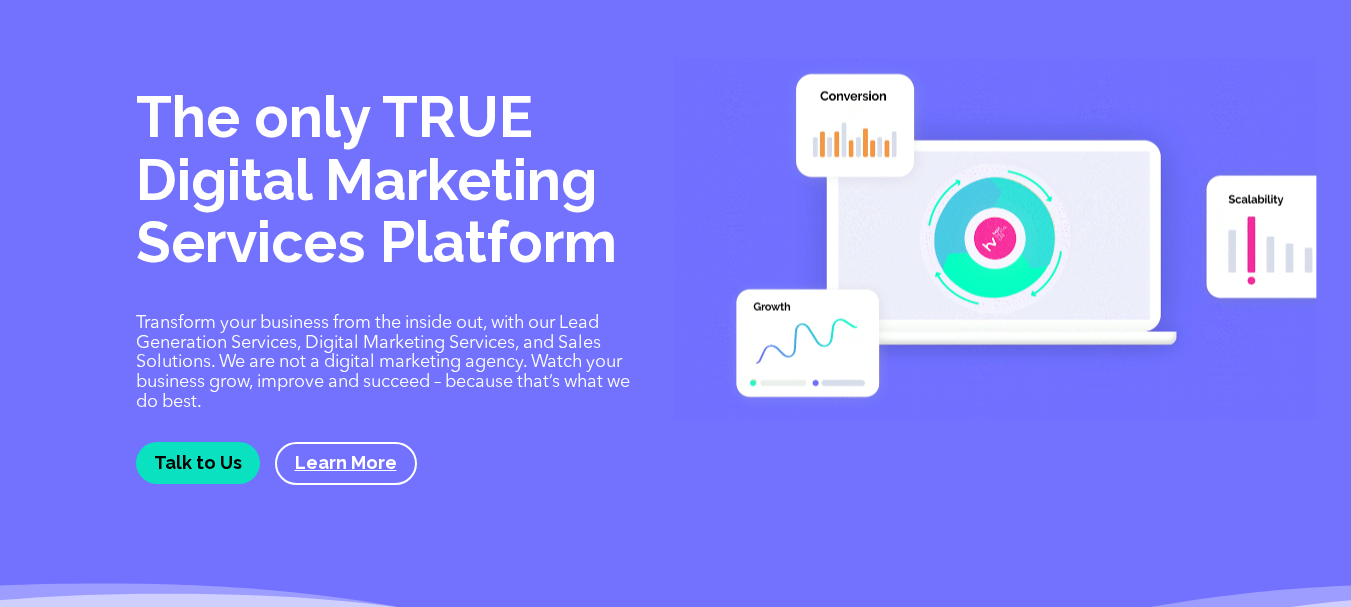 click on "Talk to Us" at bounding box center [198, 462] 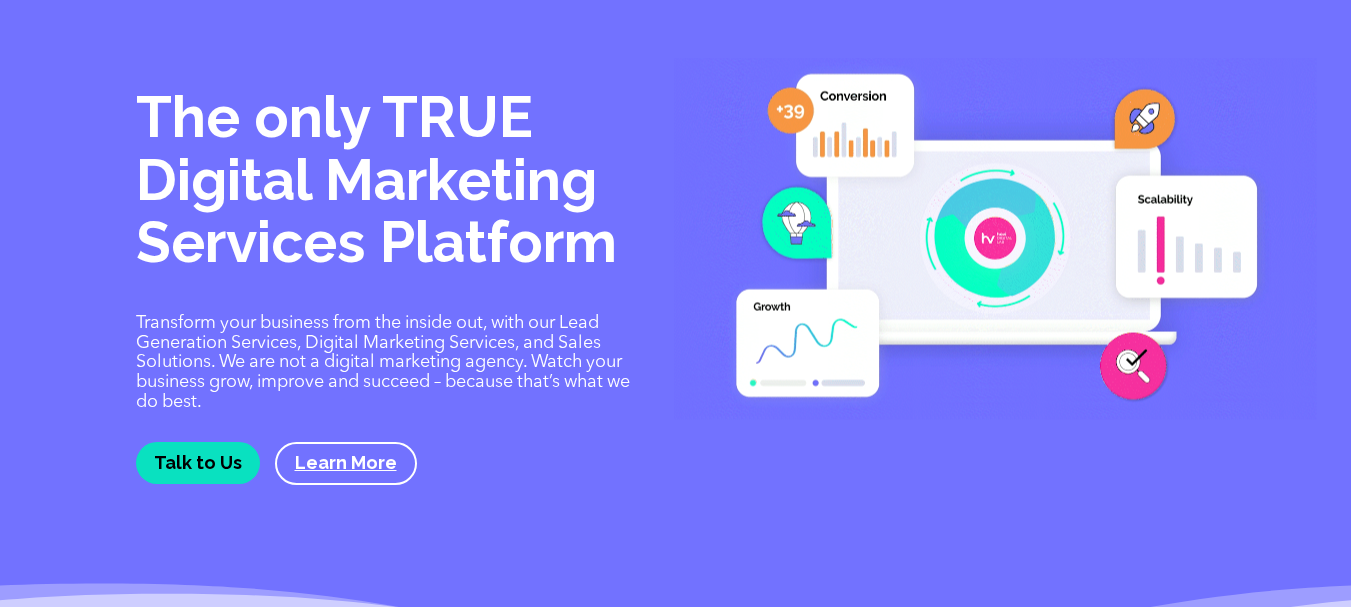 scroll, scrollTop: 0, scrollLeft: 0, axis: both 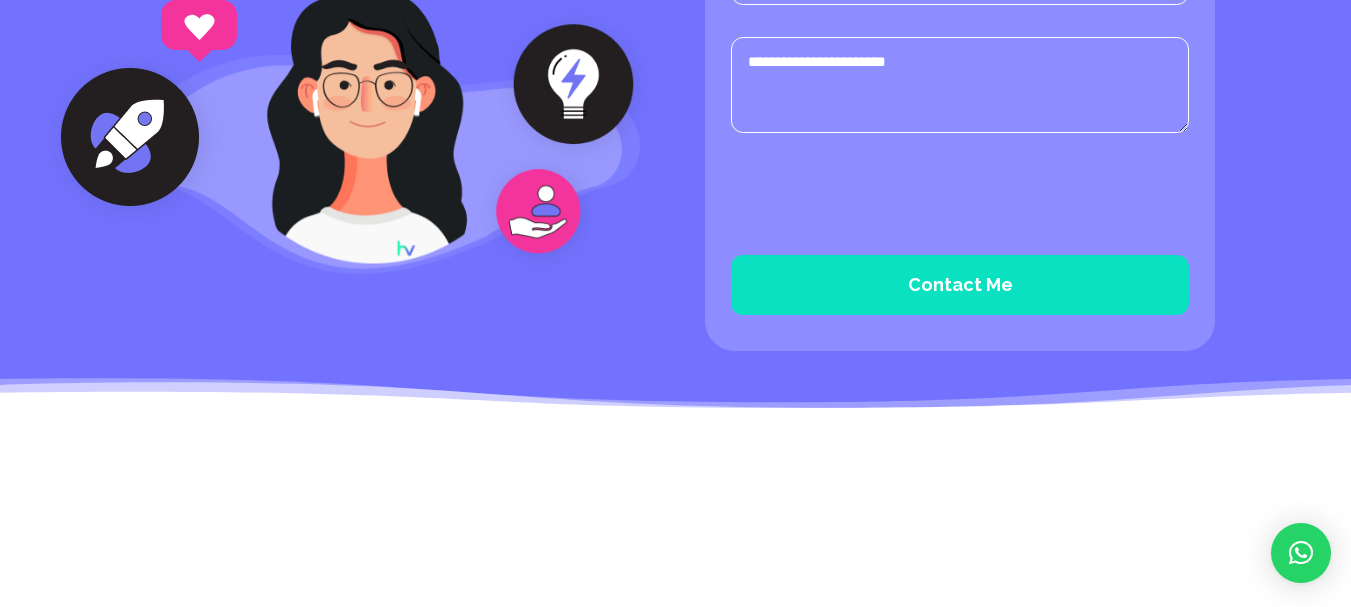 click on "First" at bounding box center (843, -218) 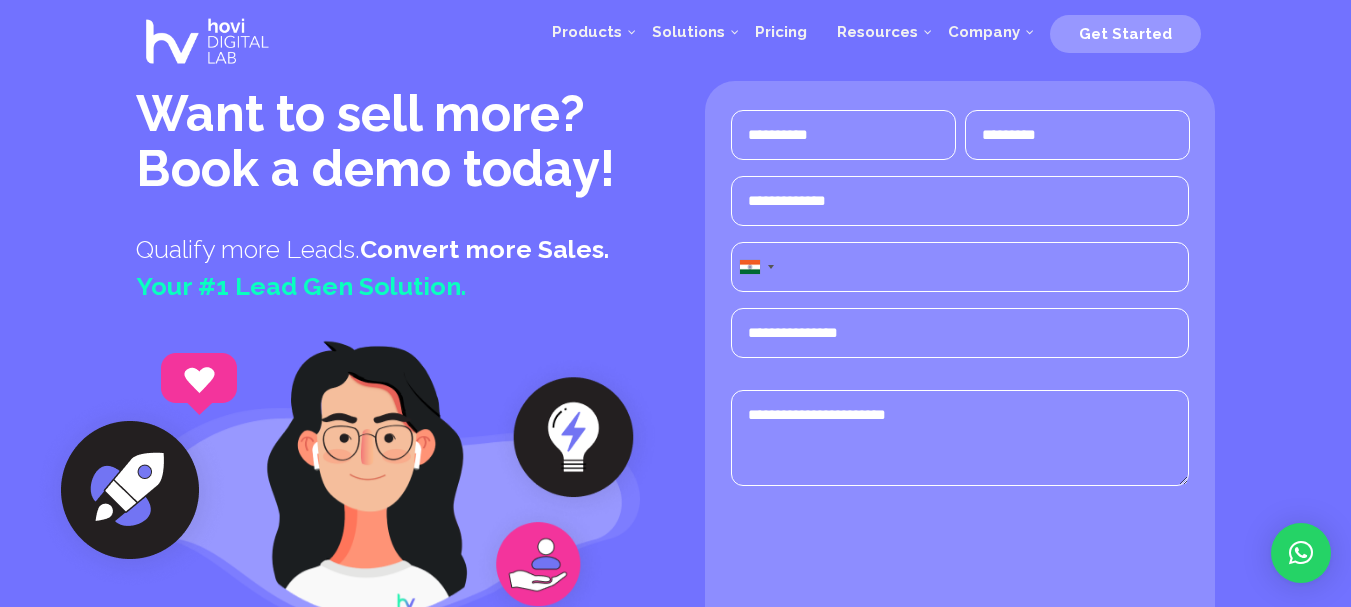 click on "Phone (Required)" at bounding box center [960, 267] 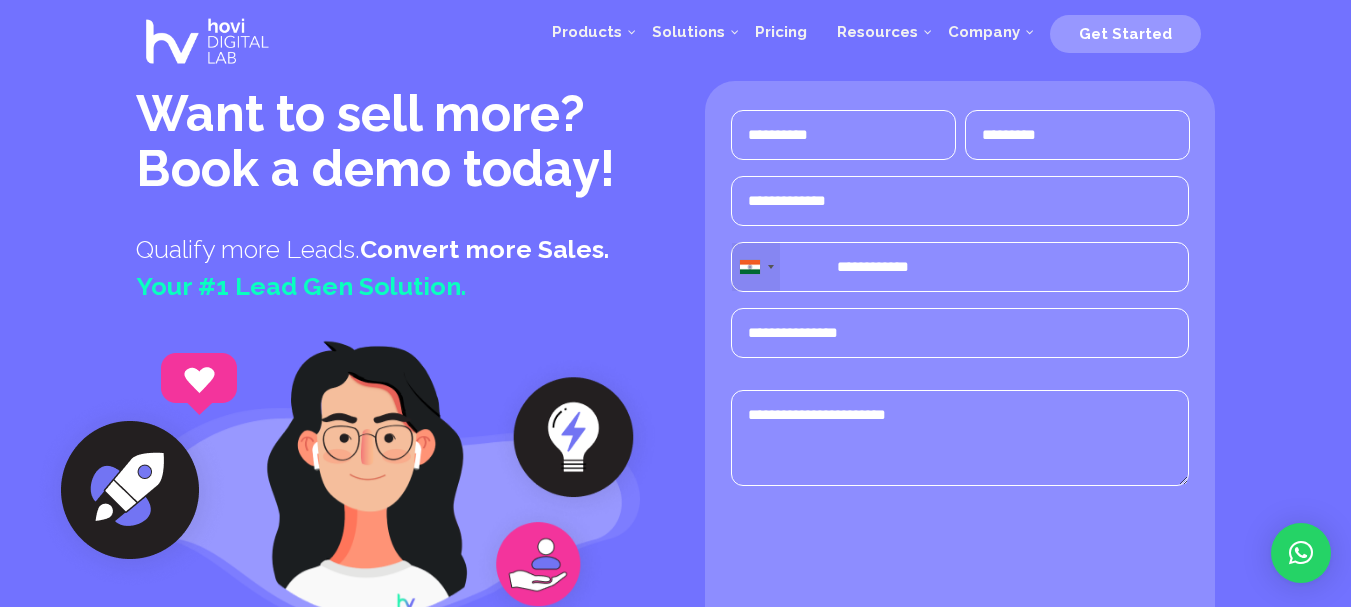 click on "[COUNTRY] +[COUNTRY_CODE]" at bounding box center (756, 267) 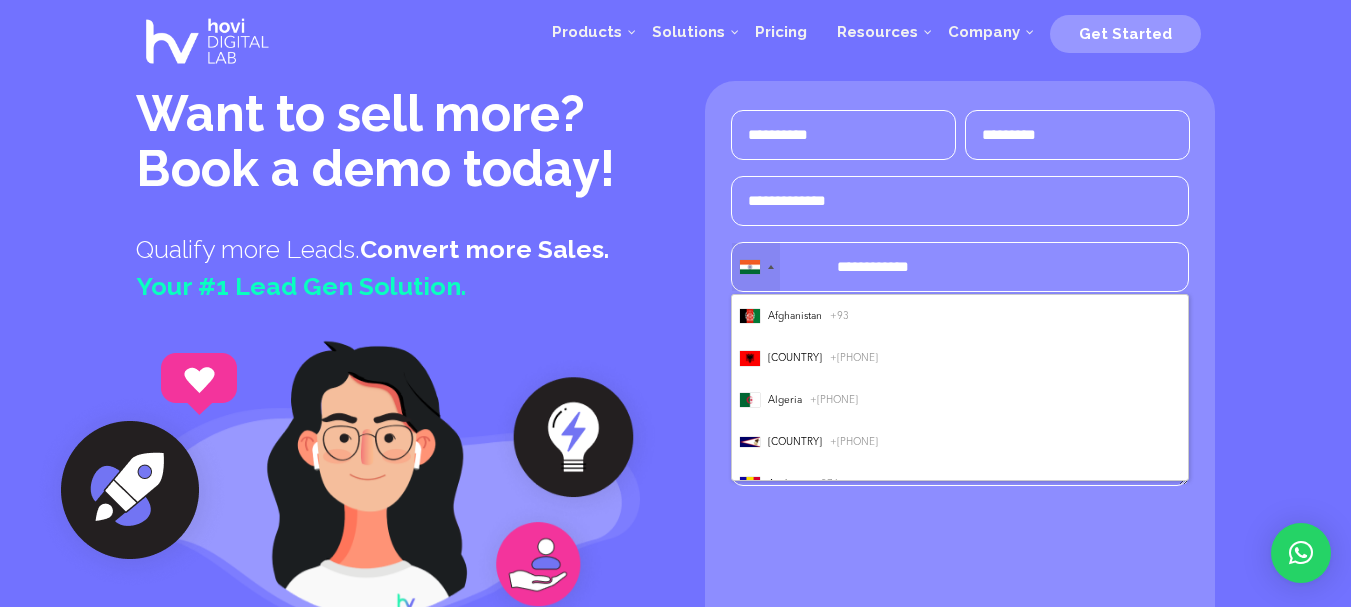 scroll, scrollTop: 4087, scrollLeft: 0, axis: vertical 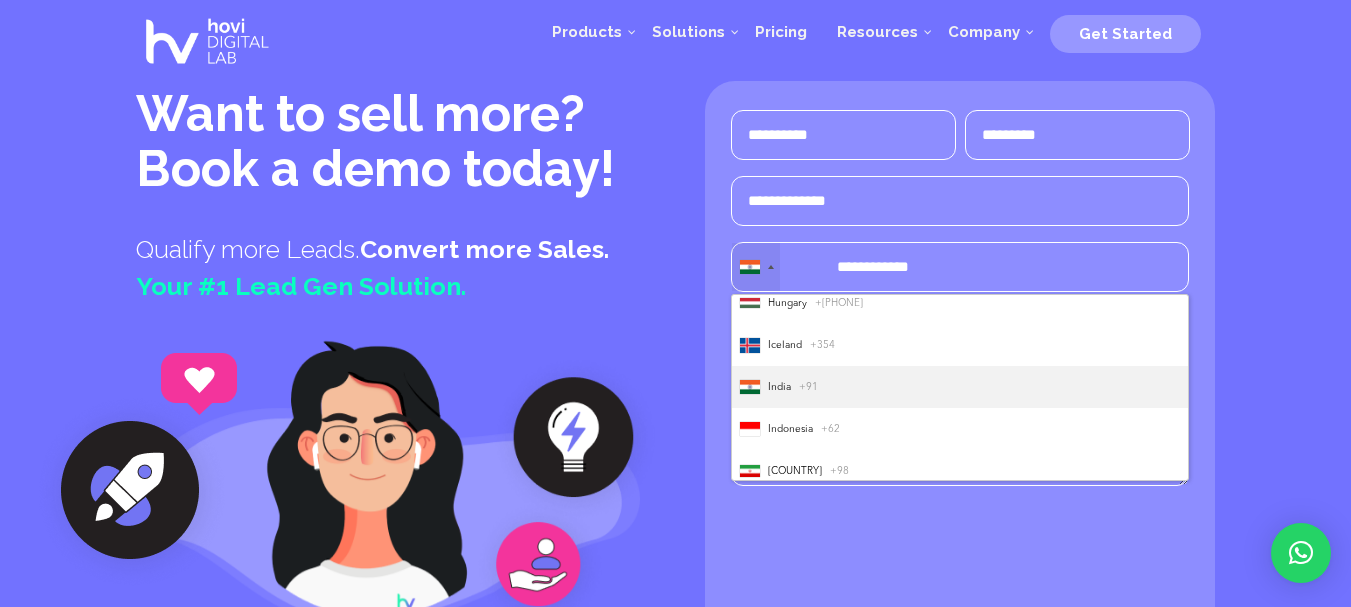 click on "[COUNTRY] +[COUNTRY_CODE]" at bounding box center (756, 267) 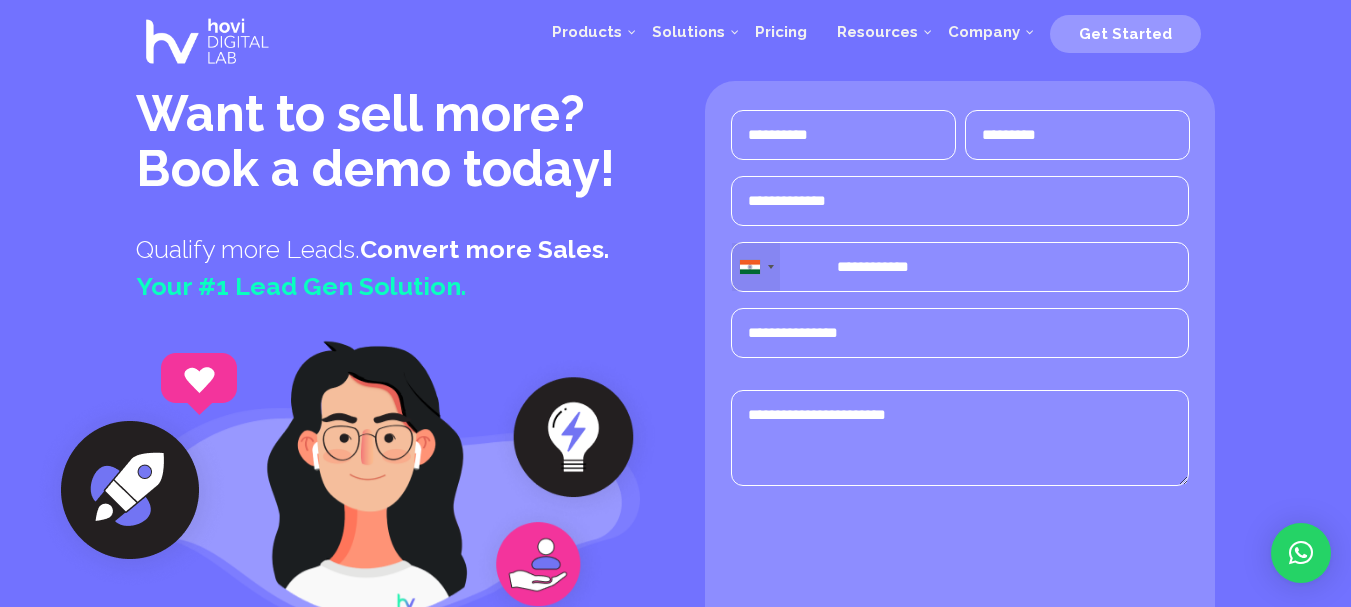 click on "[COUNTRY] +[COUNTRY_CODE]" at bounding box center [756, 267] 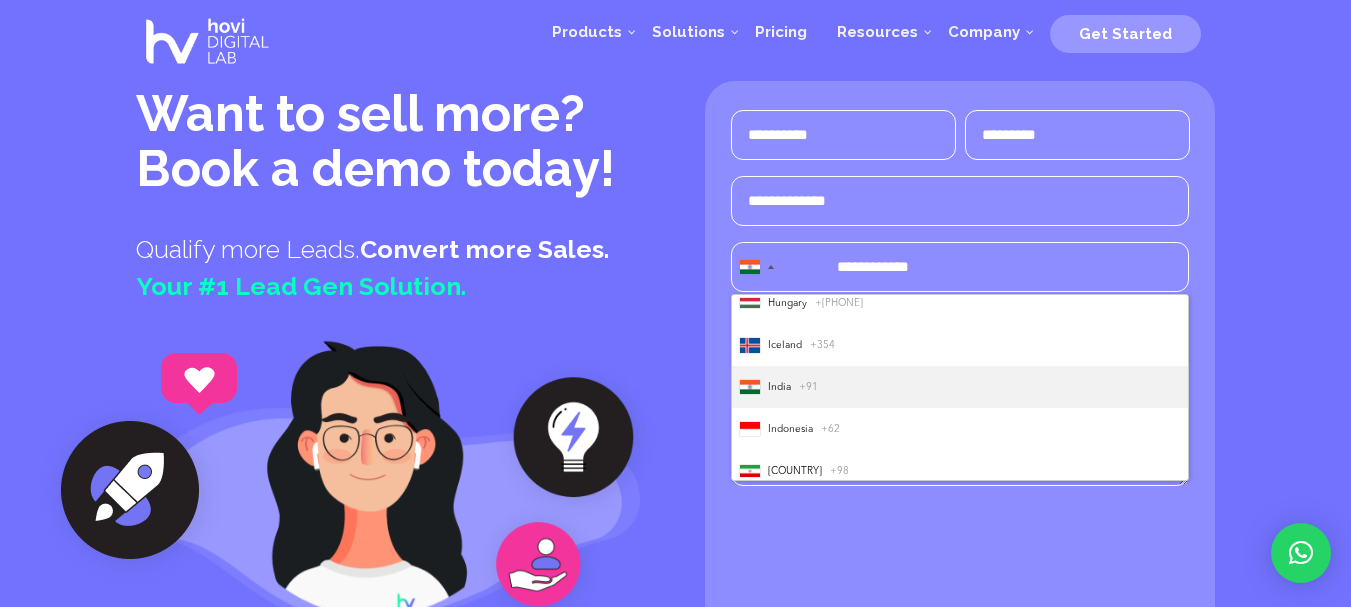 click on "[COUNTRY] +[COUNTRY_CODE]" at bounding box center (960, 387) 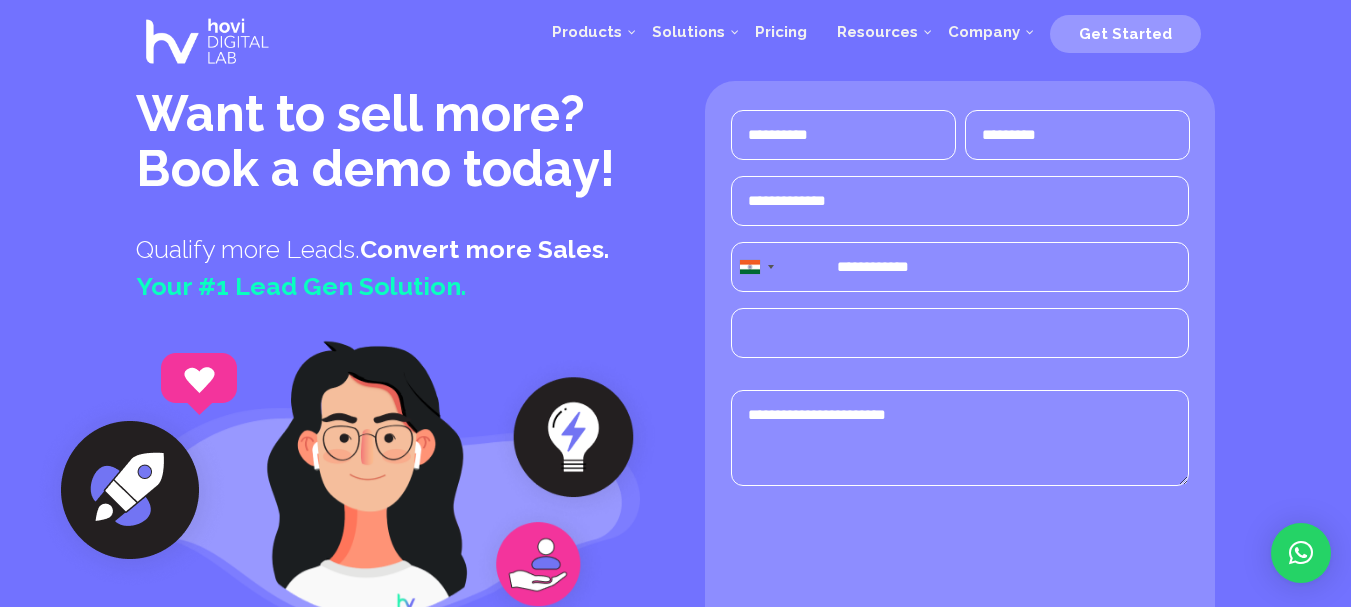click on "Company website (Required)" at bounding box center [960, 333] 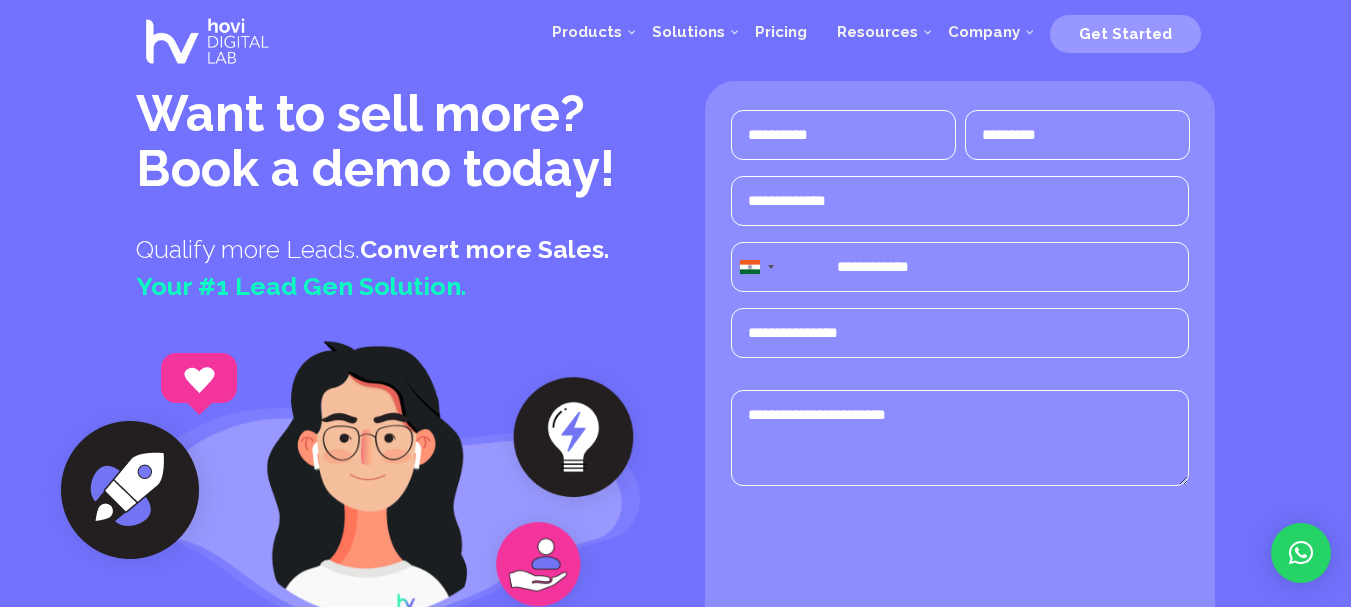 click on "Message (Required)" at bounding box center [960, 438] 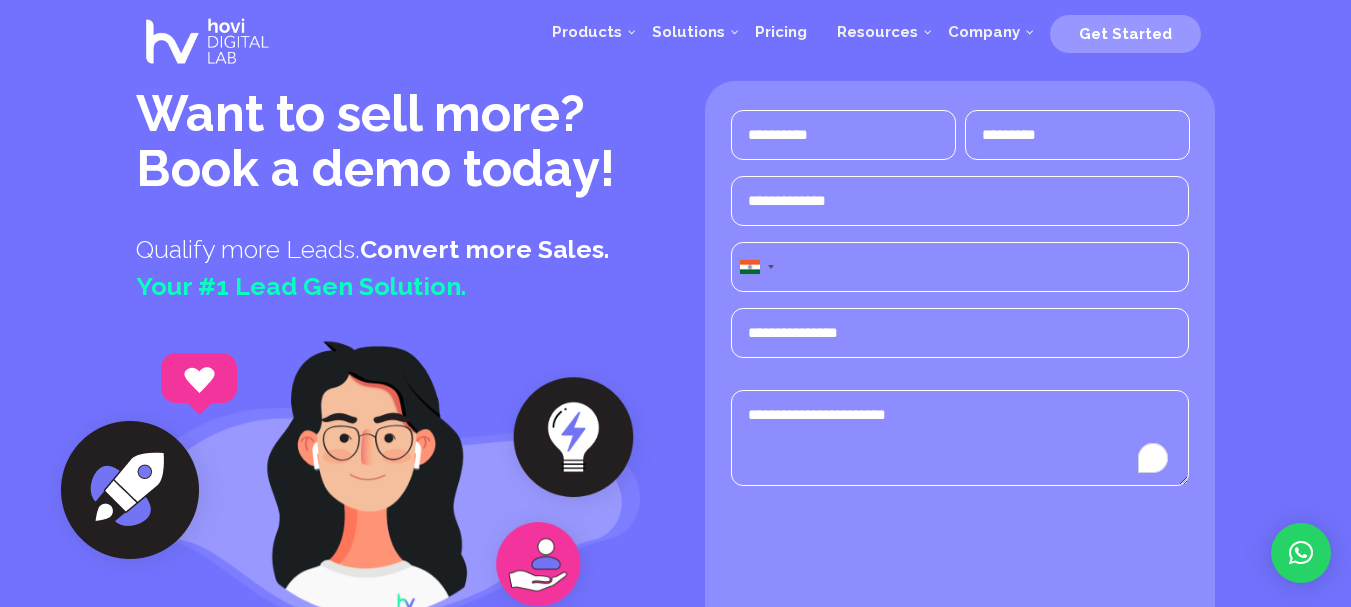 click on "Phone (Required)" at bounding box center (960, 267) 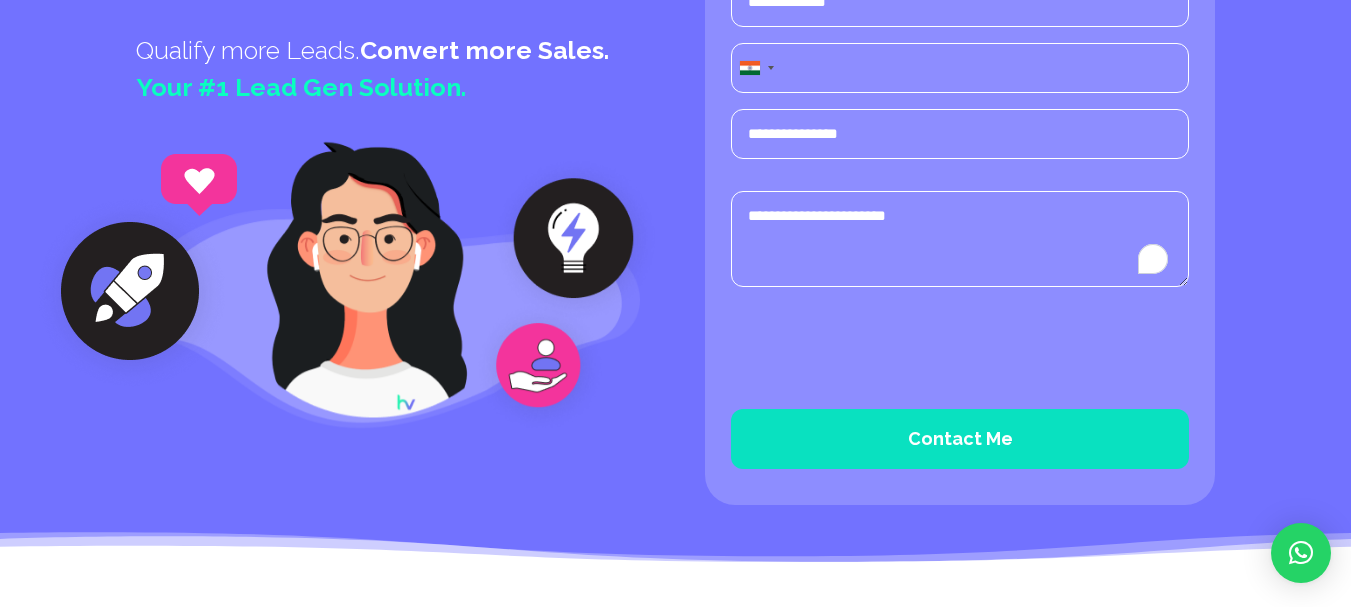 scroll, scrollTop: 0, scrollLeft: 0, axis: both 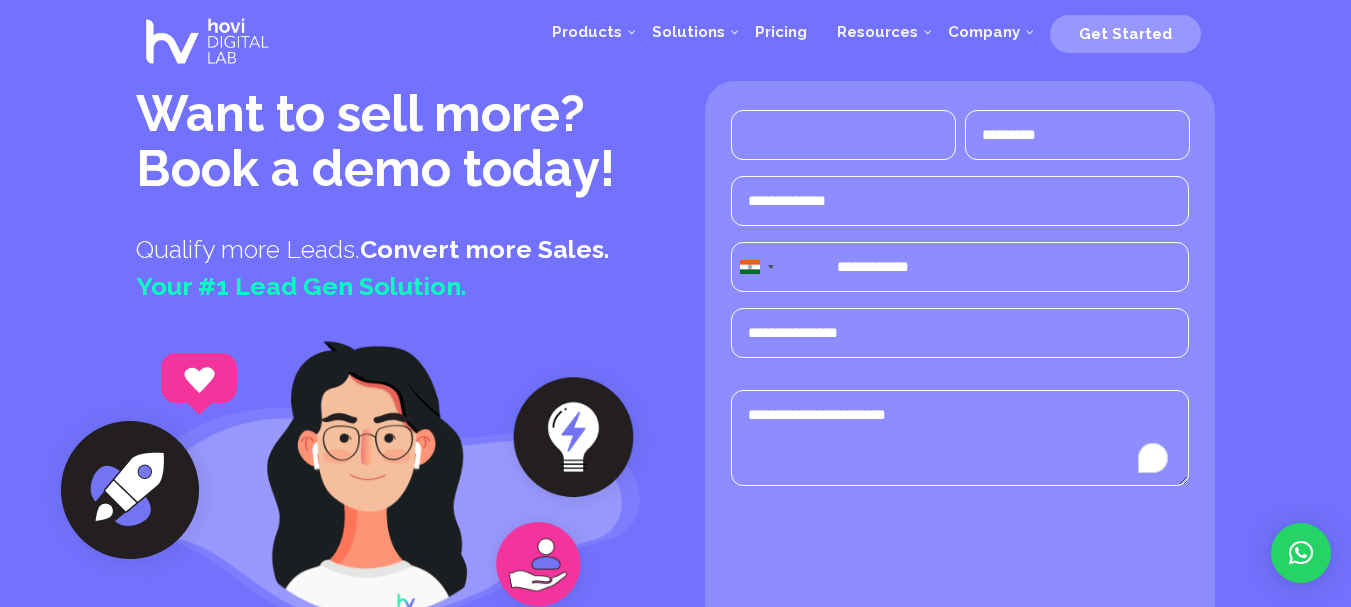 click on "First" at bounding box center (843, 135) 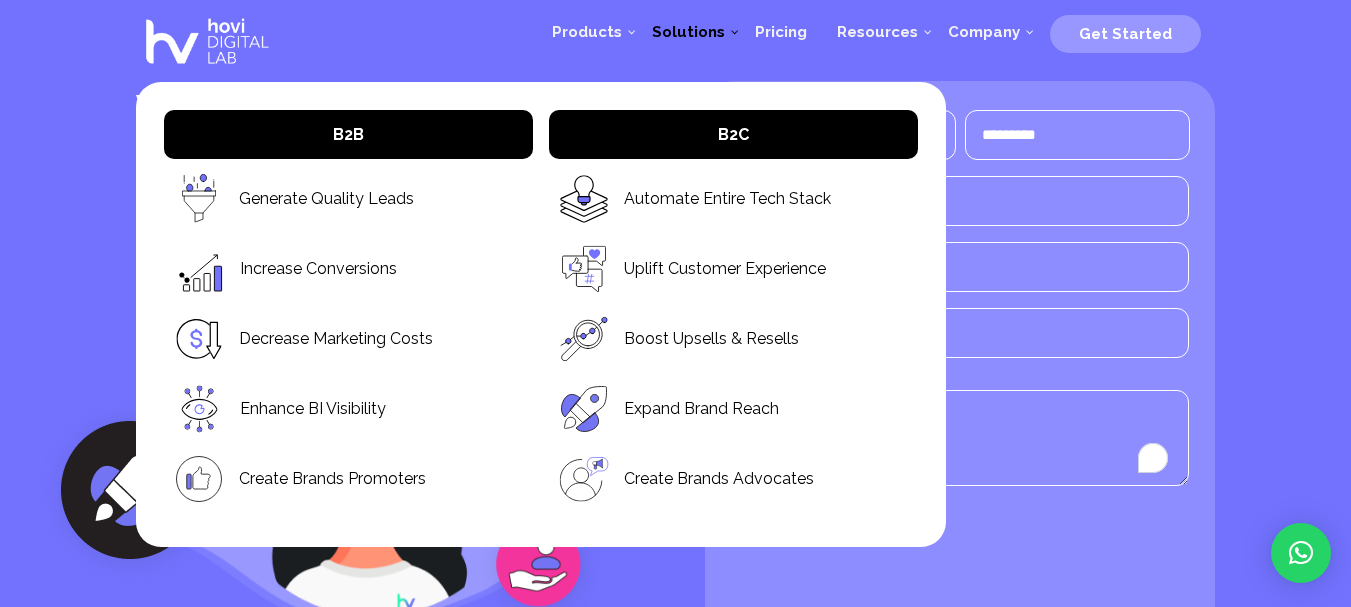click on "Want to sell more? Book a demo today!
Qualify more Leads.  Convert more Sales.
Y our #1 Lead Gen Solution.
Name (Required)
First
Last
Email Phone" at bounding box center [675, 385] 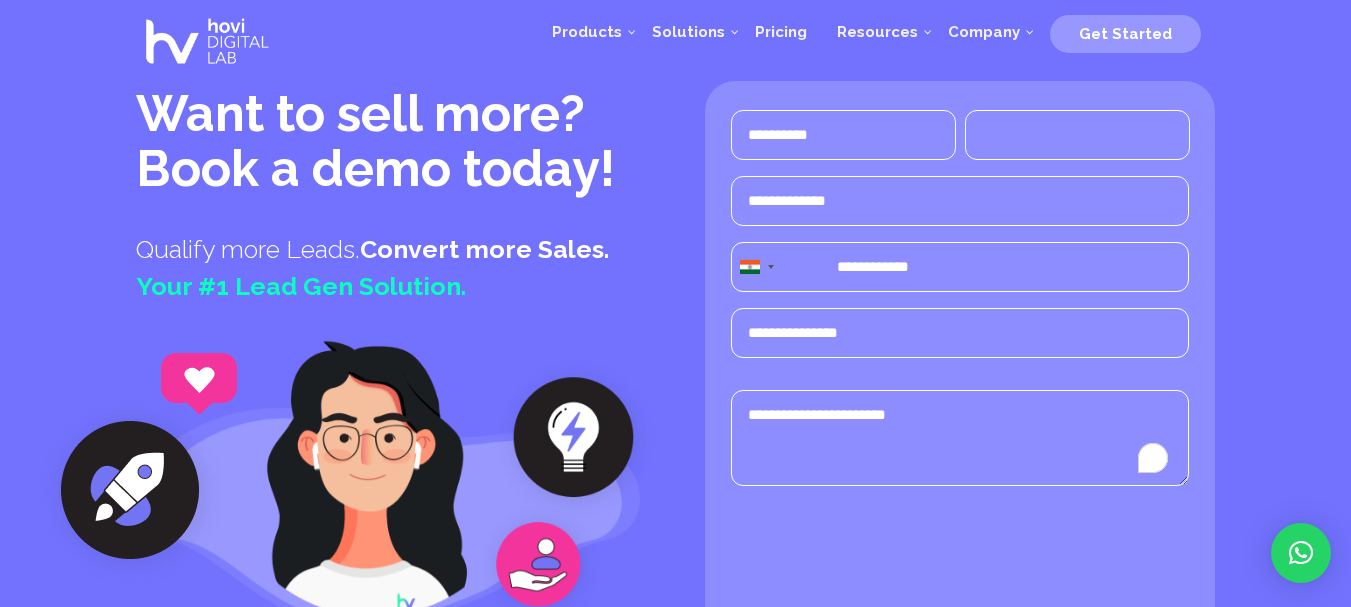 click on "Last" at bounding box center (1077, 135) 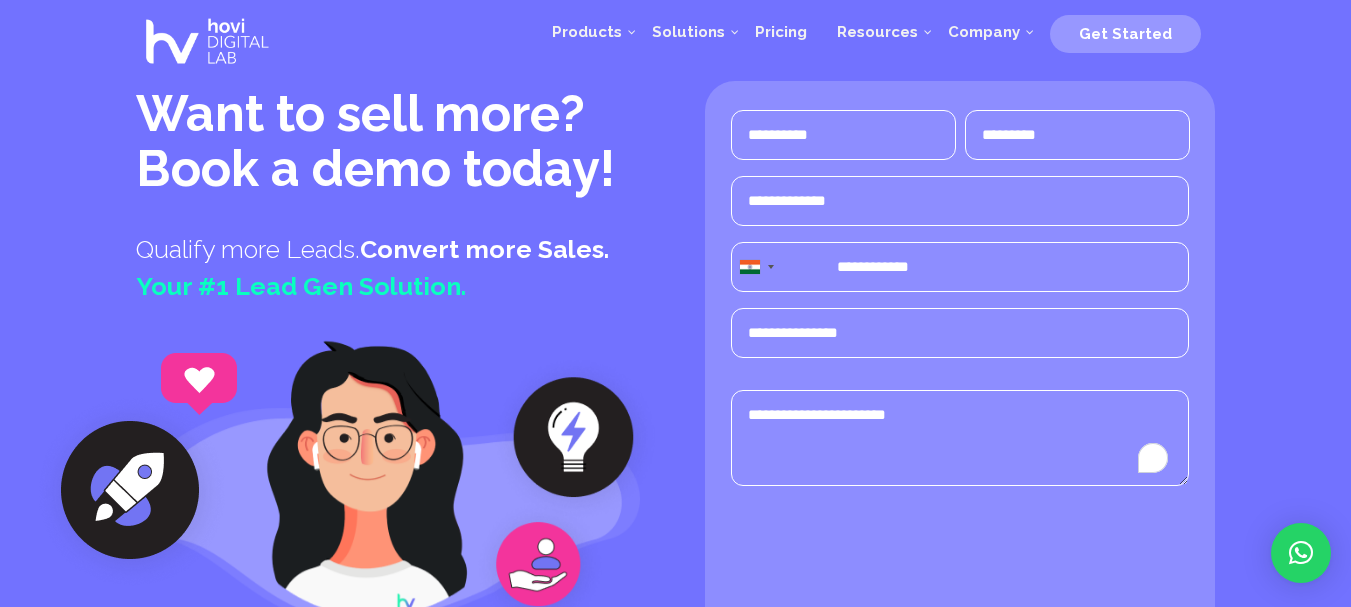 click on "Name (Required)
First
Last
Email (Required)
Phone (Required) India +91 Afghanistan +93 Albania +355 Algeria +213 American Samoa +1 Andorra +376 Angola +244 Anguilla +1 Antigua & Barbuda +1 Argentina +54 Armenia +374 Aruba +297 Ascension Island +247 Australia +61 Austria +43 Azerbaijan +994 Bahamas +1 Bahrain +973 Bangladesh +880 Barbados +1 Belarus +375 Belgium" at bounding box center [960, 392] 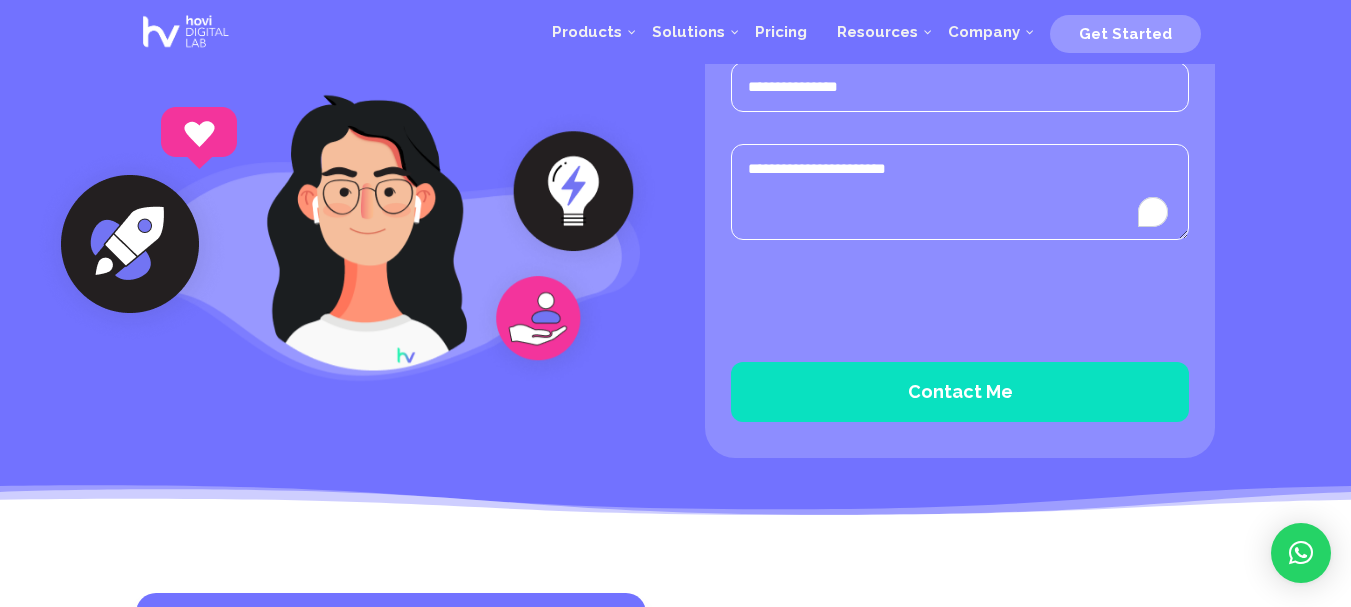 scroll, scrollTop: 240, scrollLeft: 0, axis: vertical 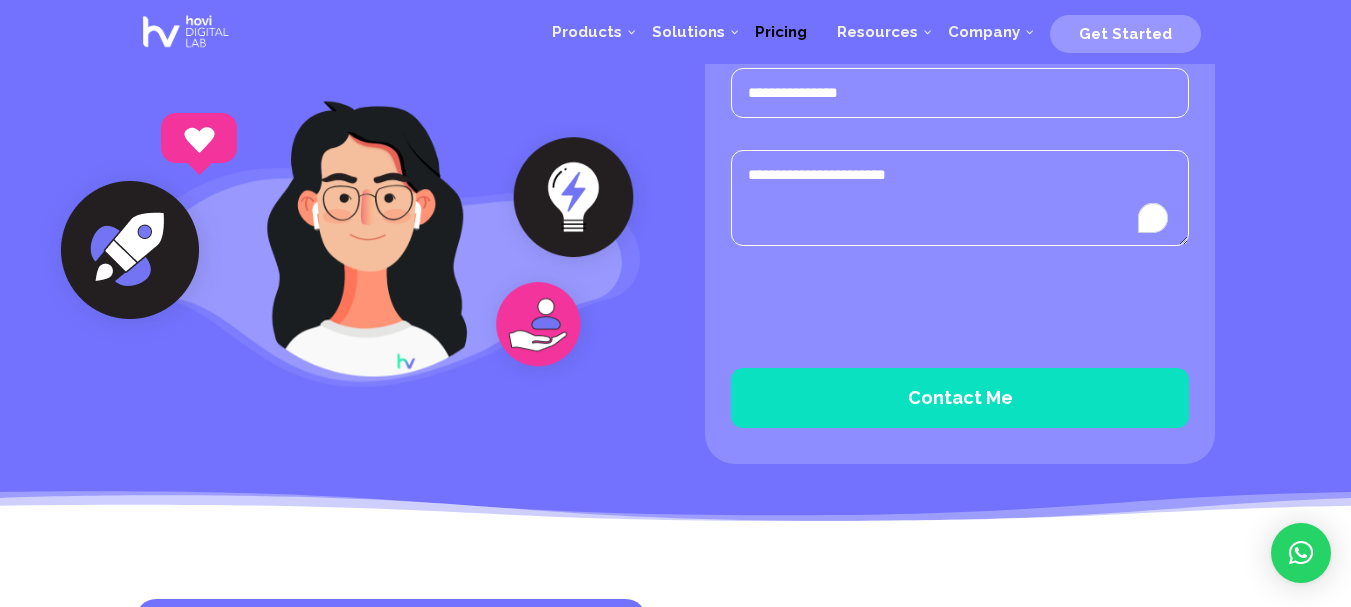 click on "Pricing" at bounding box center (781, 32) 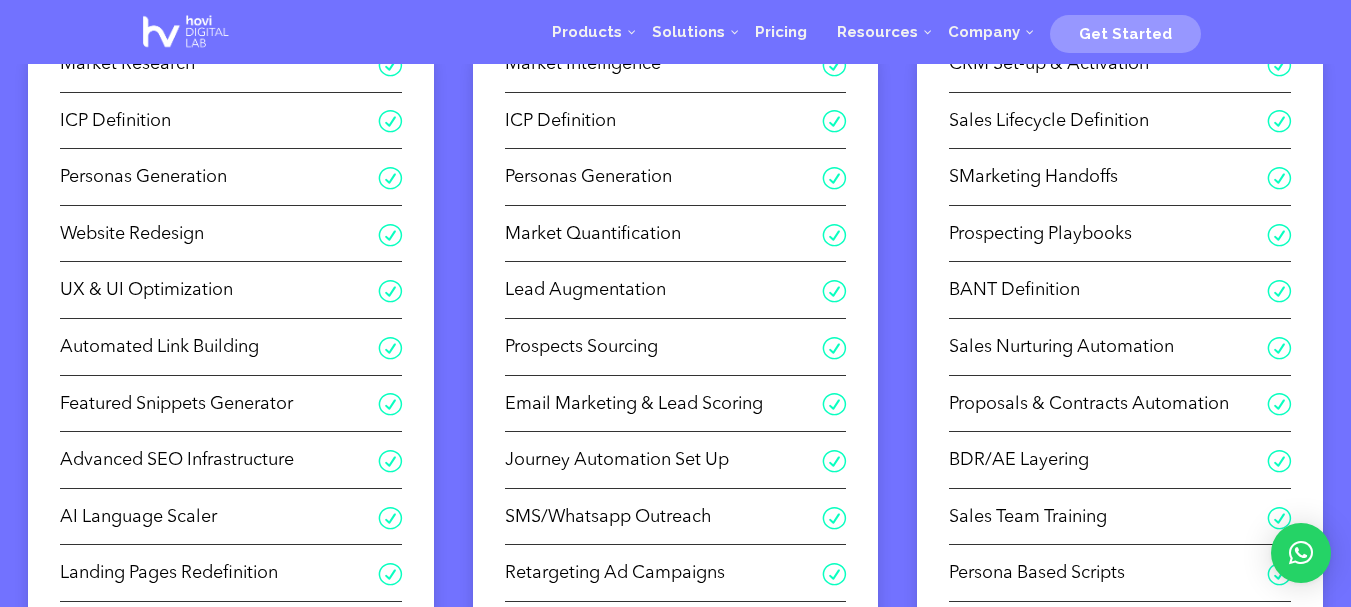 scroll, scrollTop: 334, scrollLeft: 0, axis: vertical 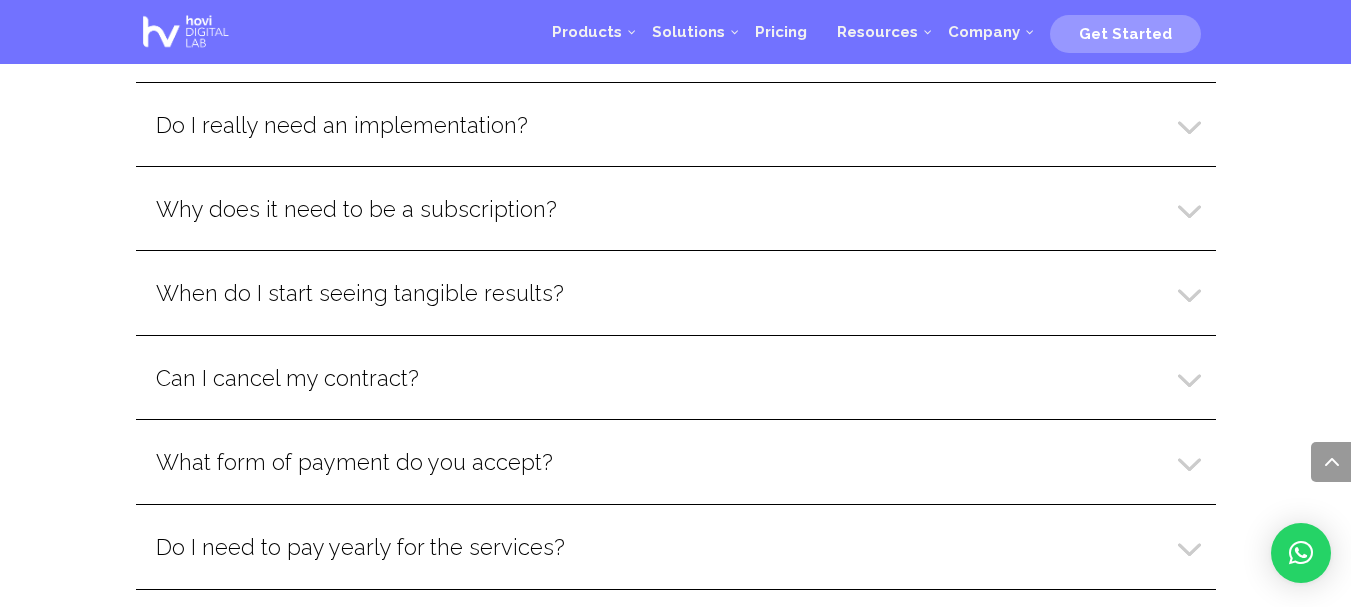 click on "Do I really need an implementation?" at bounding box center [676, 125] 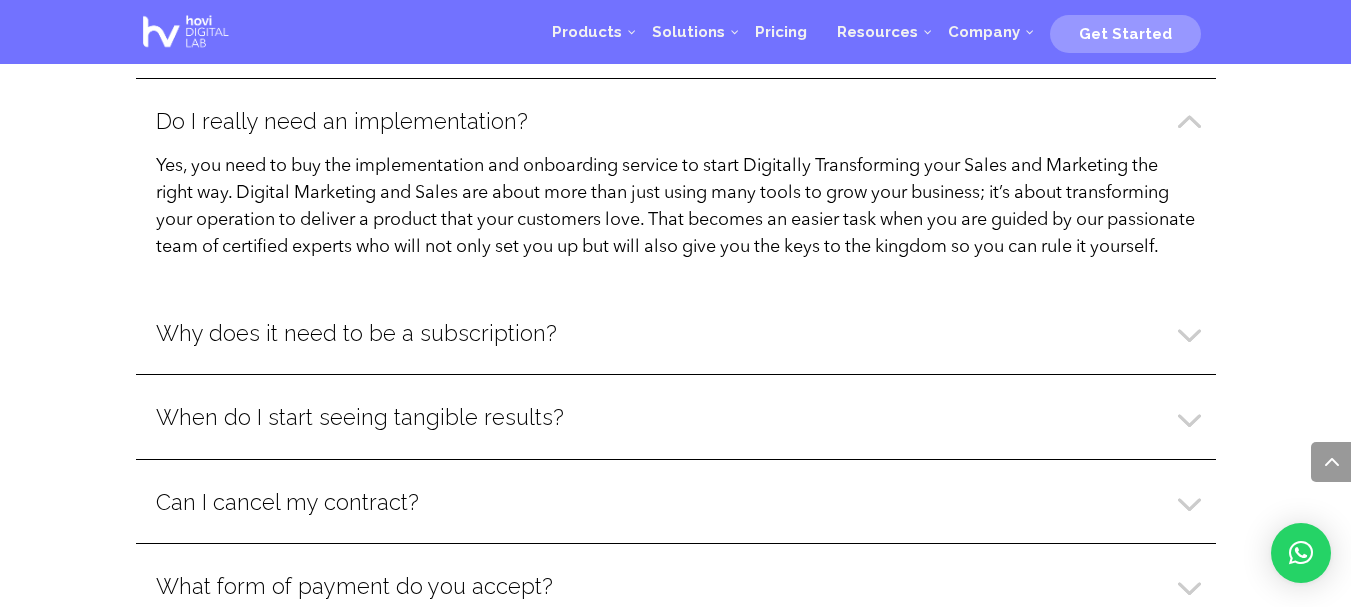 scroll, scrollTop: 4518, scrollLeft: 0, axis: vertical 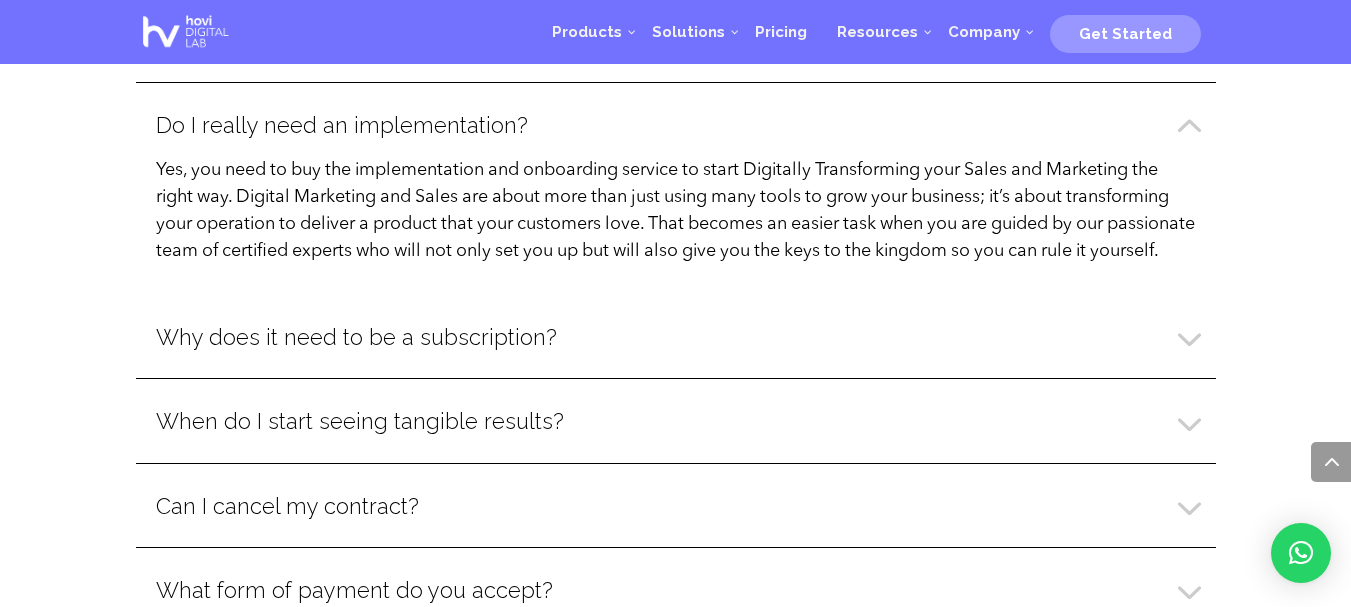 click on "Do I really need an implementation?
Yes, you need to buy the implementation and onboarding service to start Digitally Transforming your Sales and Marketing the right way. Digital Marketing and Sales are about more than just using many tools to grow your business; it’s about transforming your operation to deliver a product that your customers love. That becomes an easier task when you are guided by our passionate team of certified experts who will not only set you up but will also give you the keys to the kingdom so you can rule it yourself." at bounding box center (676, 188) 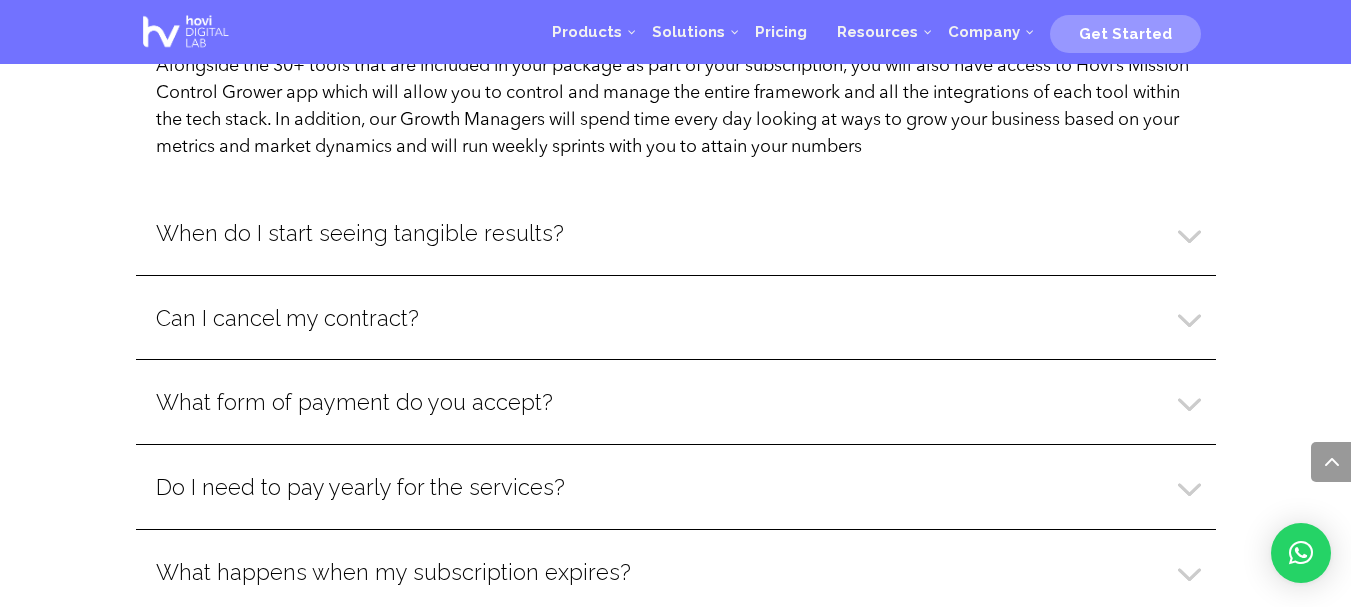 scroll, scrollTop: 4838, scrollLeft: 0, axis: vertical 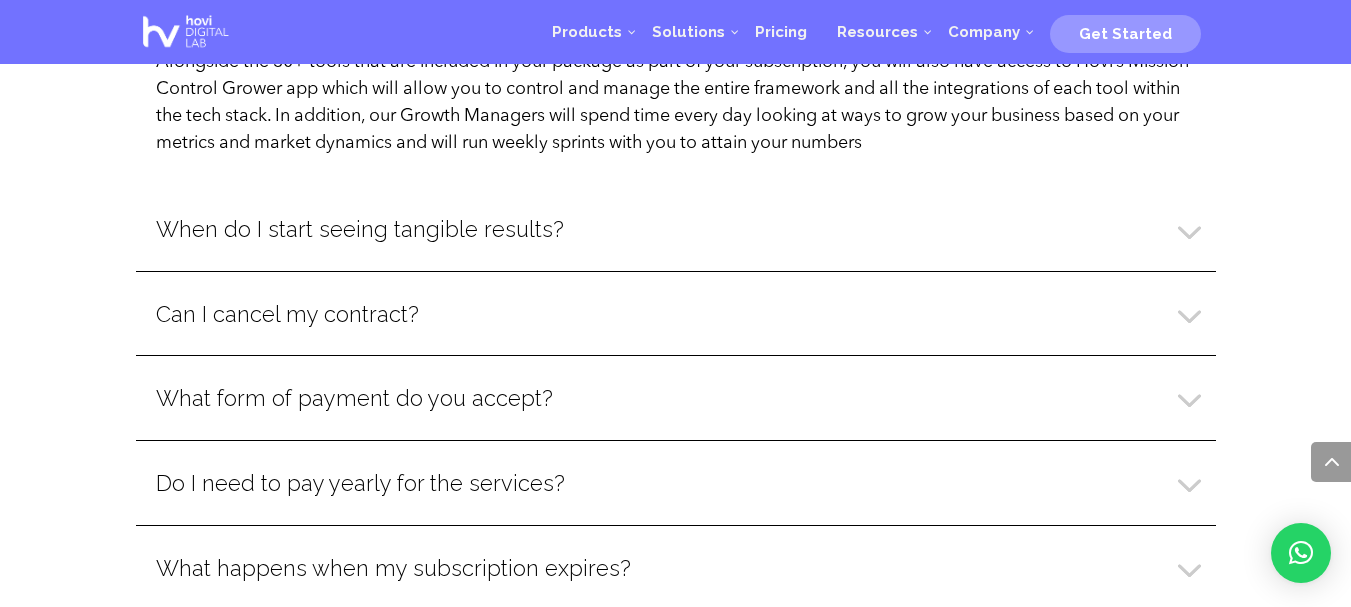 click on "When do I start seeing tangible results?
Depending on the package you’re subscribed to, our implementation normally takes anywhere between 1 to 3 months. Following a 1 month buffer time post-implementation, you will instantly start seeing measurable growth in terms of leads and sales thereafter. During our sales process, we transparently show you a timeline of the results that we commit to throughout and after the implementation plan." at bounding box center (676, 228) 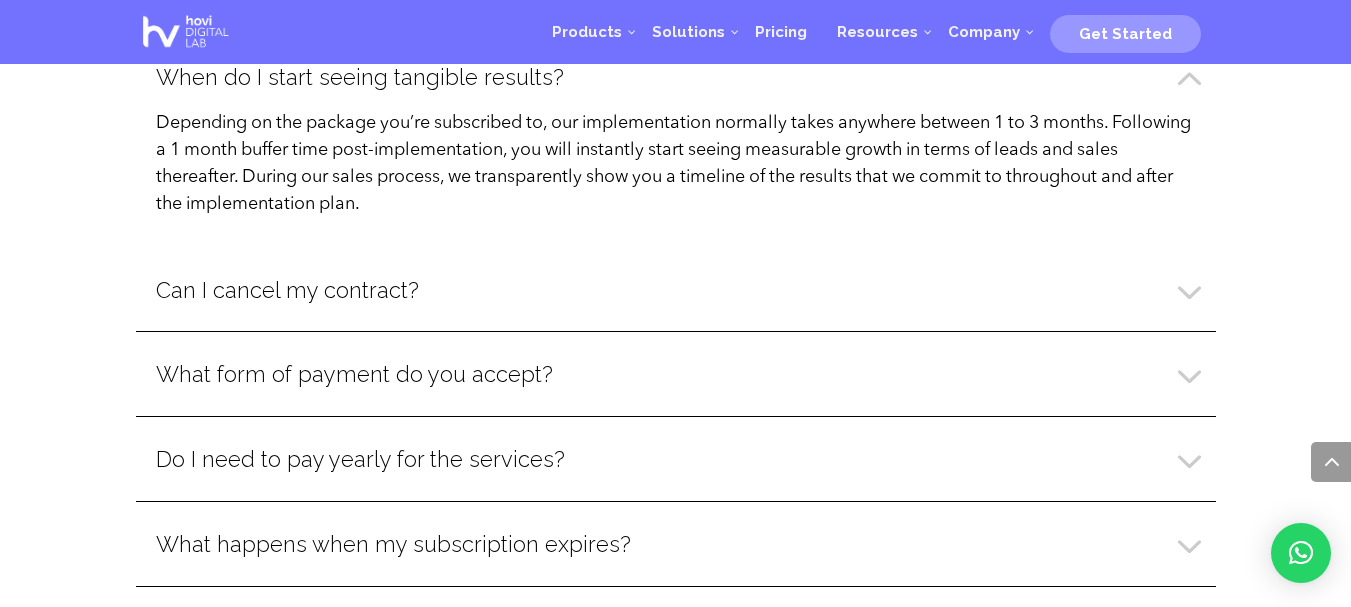 scroll, scrollTop: 4998, scrollLeft: 0, axis: vertical 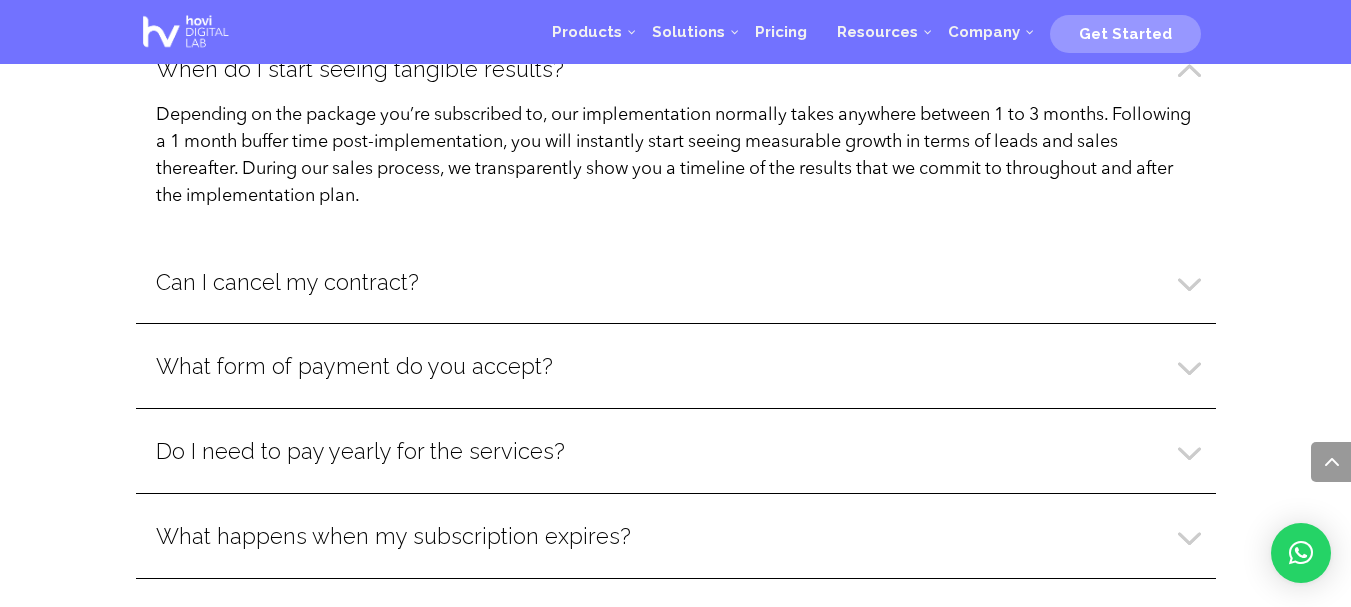 click on "Can I cancel my contract?" at bounding box center [676, 282] 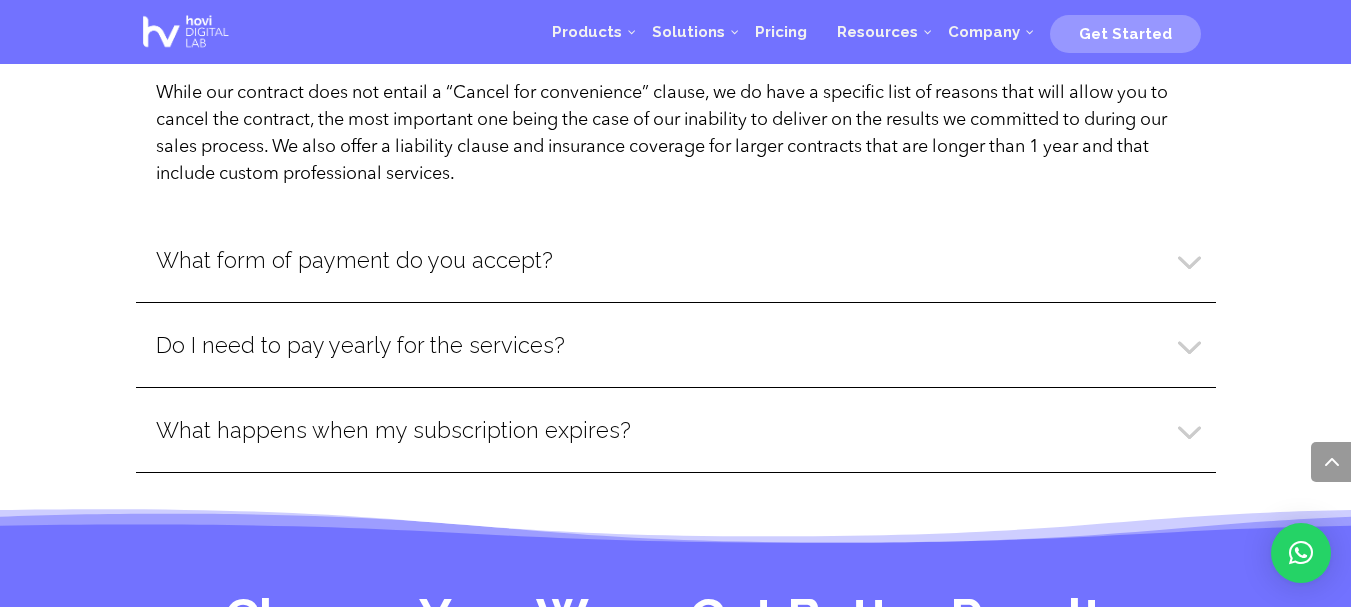 scroll, scrollTop: 5238, scrollLeft: 0, axis: vertical 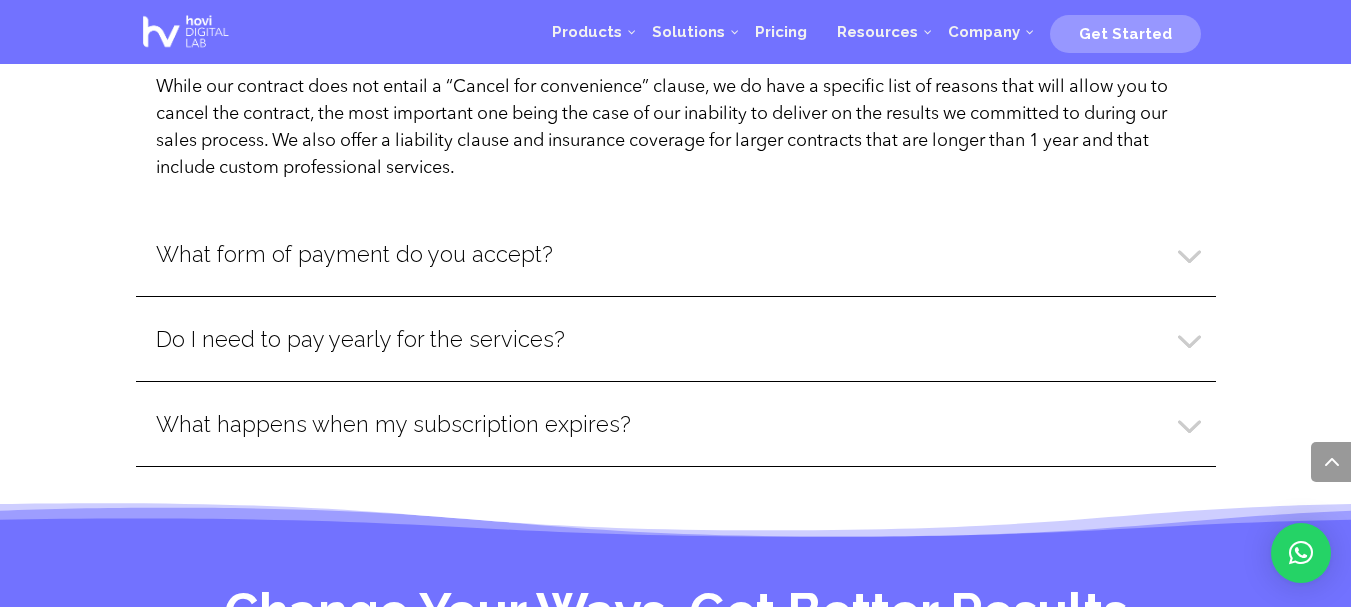 click on "What form of payment do you accept?" at bounding box center (676, 254) 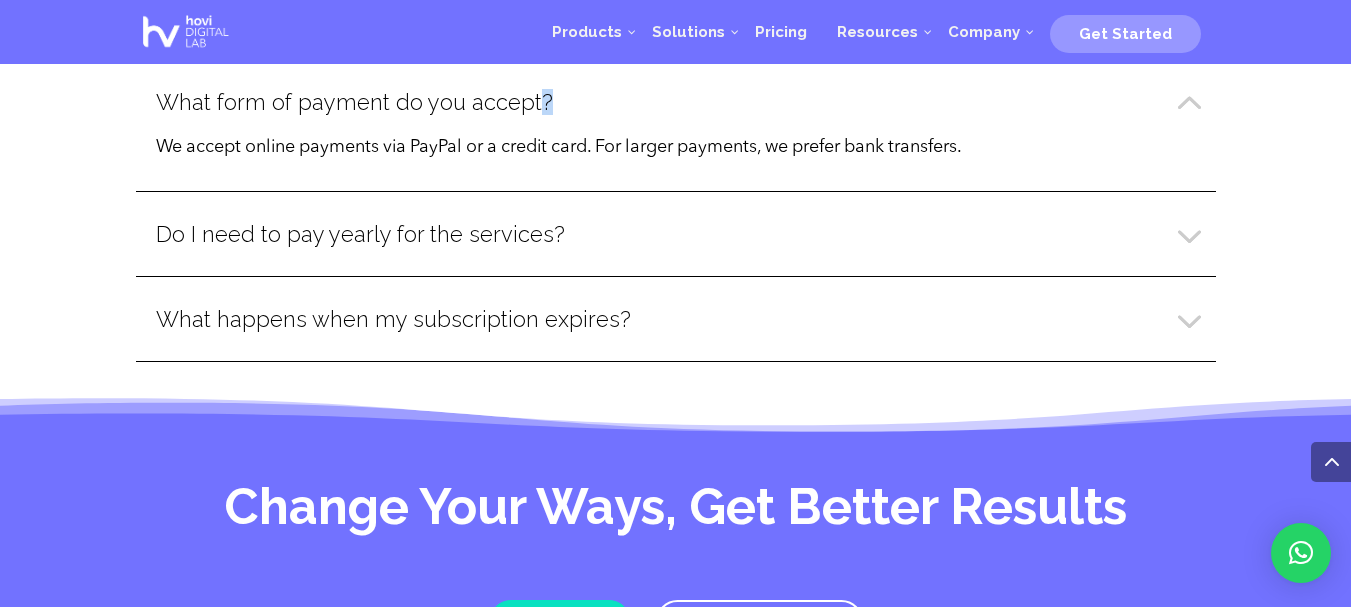 scroll, scrollTop: 5398, scrollLeft: 0, axis: vertical 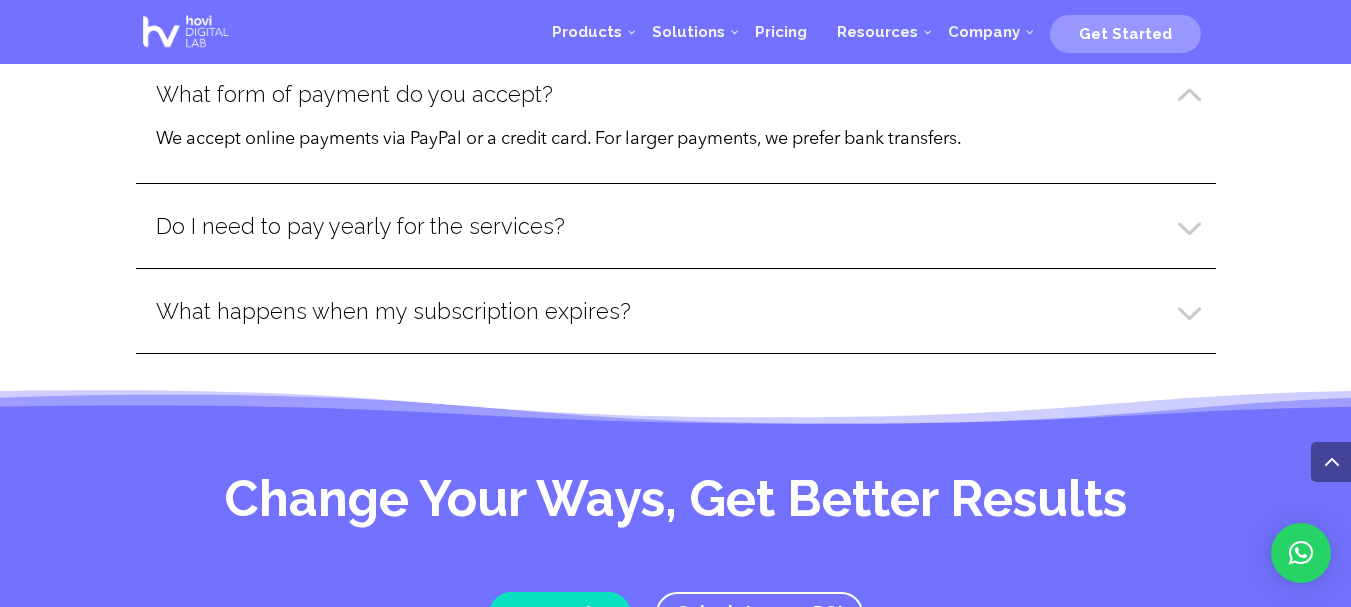 click on "Do I need to pay yearly for the services?" at bounding box center [676, 226] 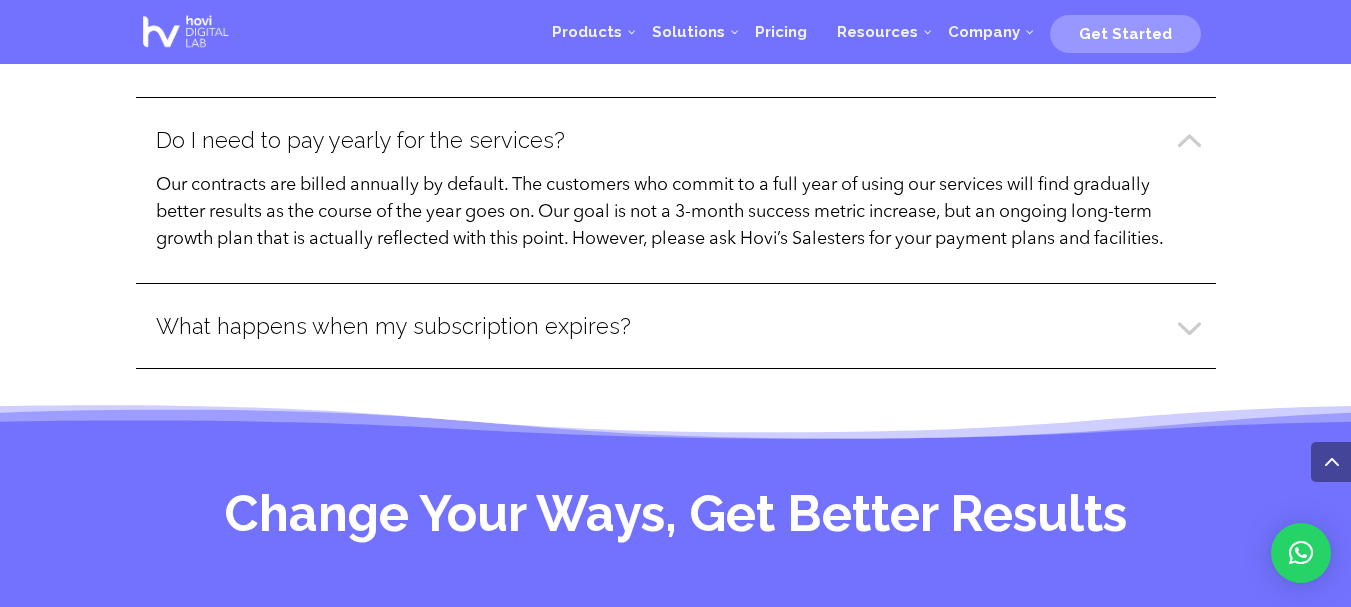 scroll, scrollTop: 5558, scrollLeft: 0, axis: vertical 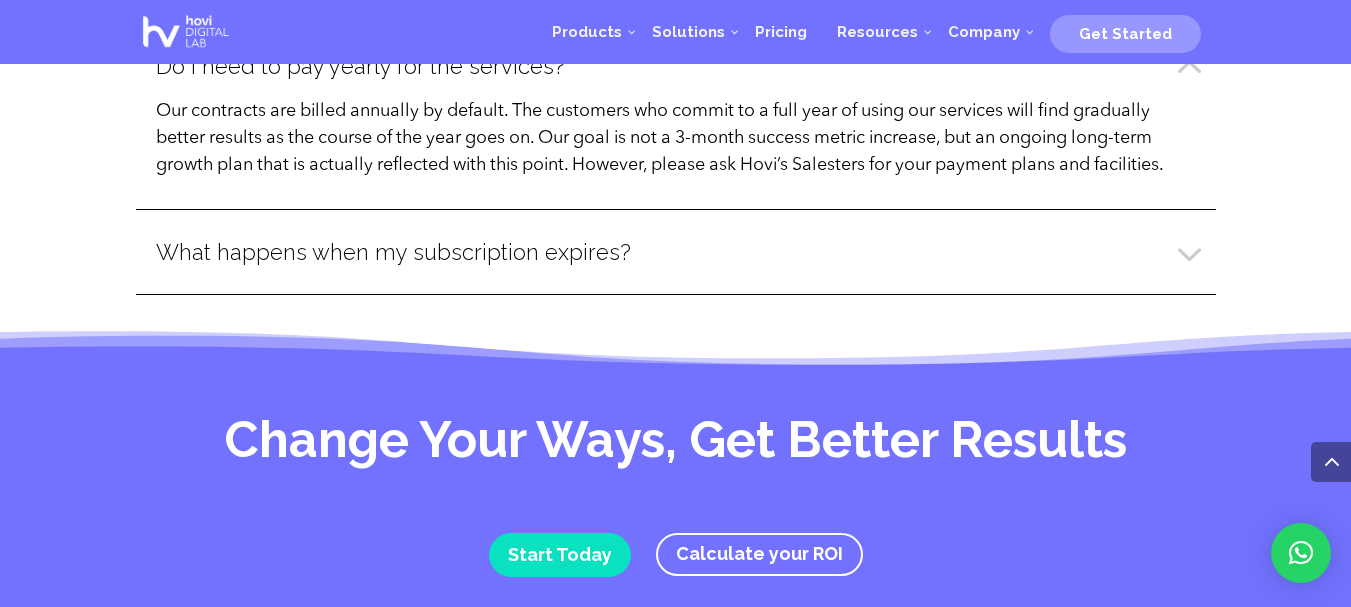 click on "What happens when my subscription expires?" at bounding box center [676, 252] 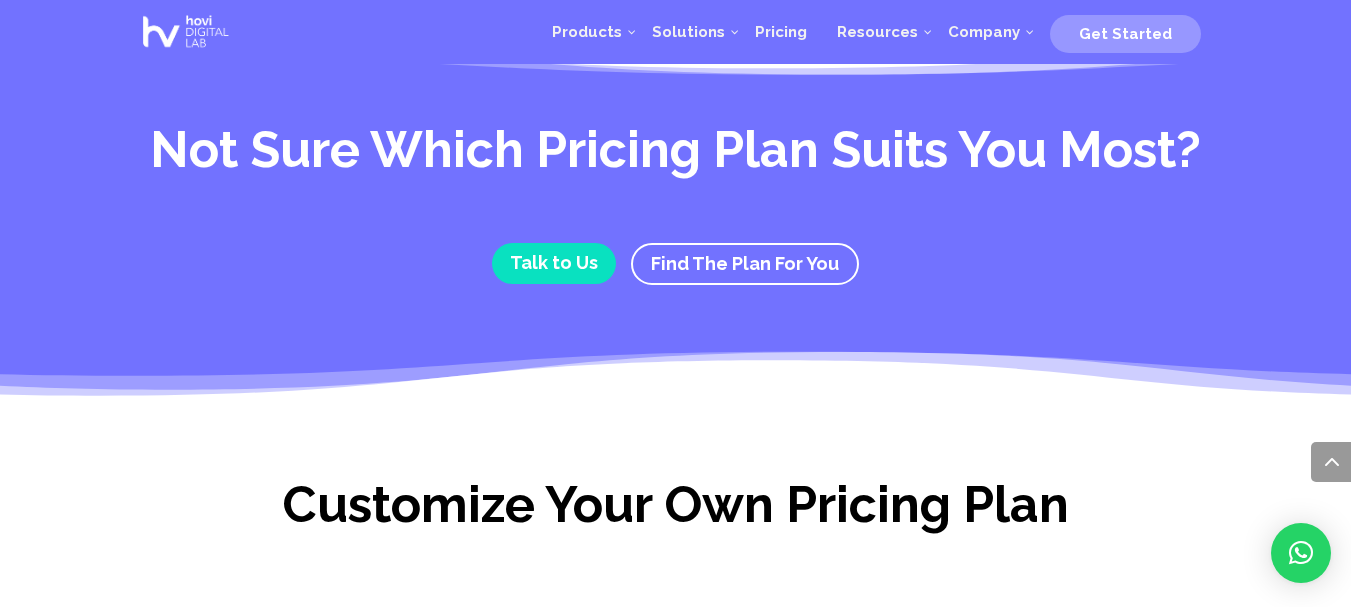 scroll, scrollTop: 2168, scrollLeft: 0, axis: vertical 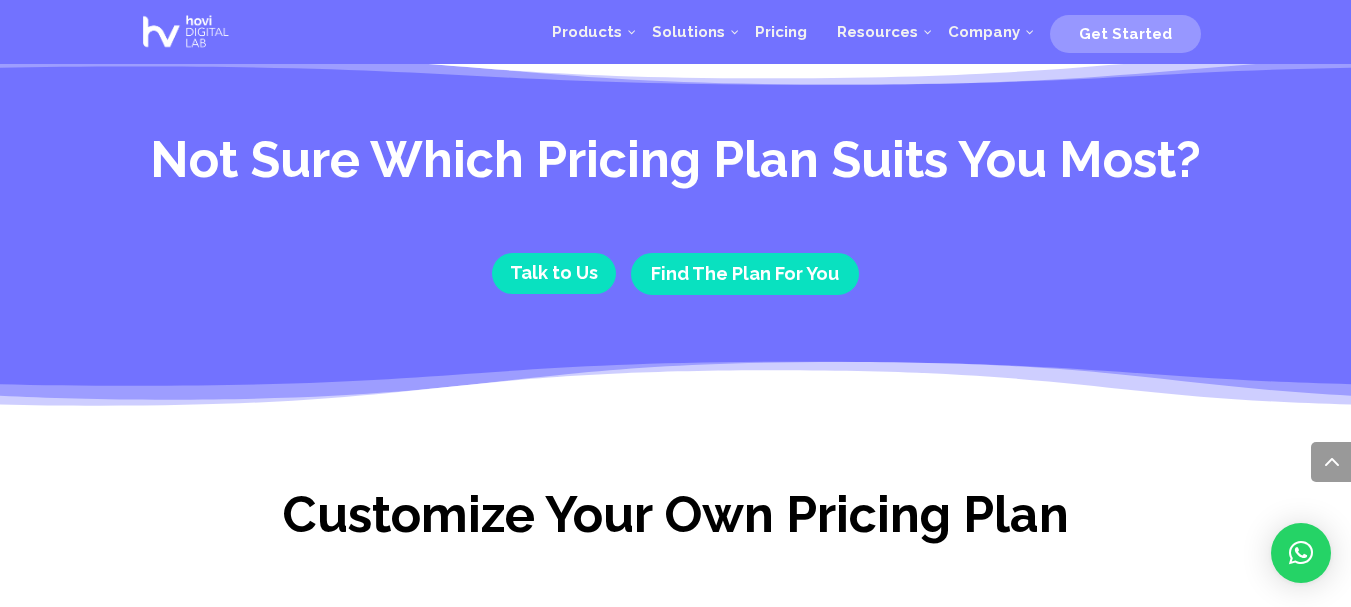 click on "Find The Plan For You" at bounding box center [745, 274] 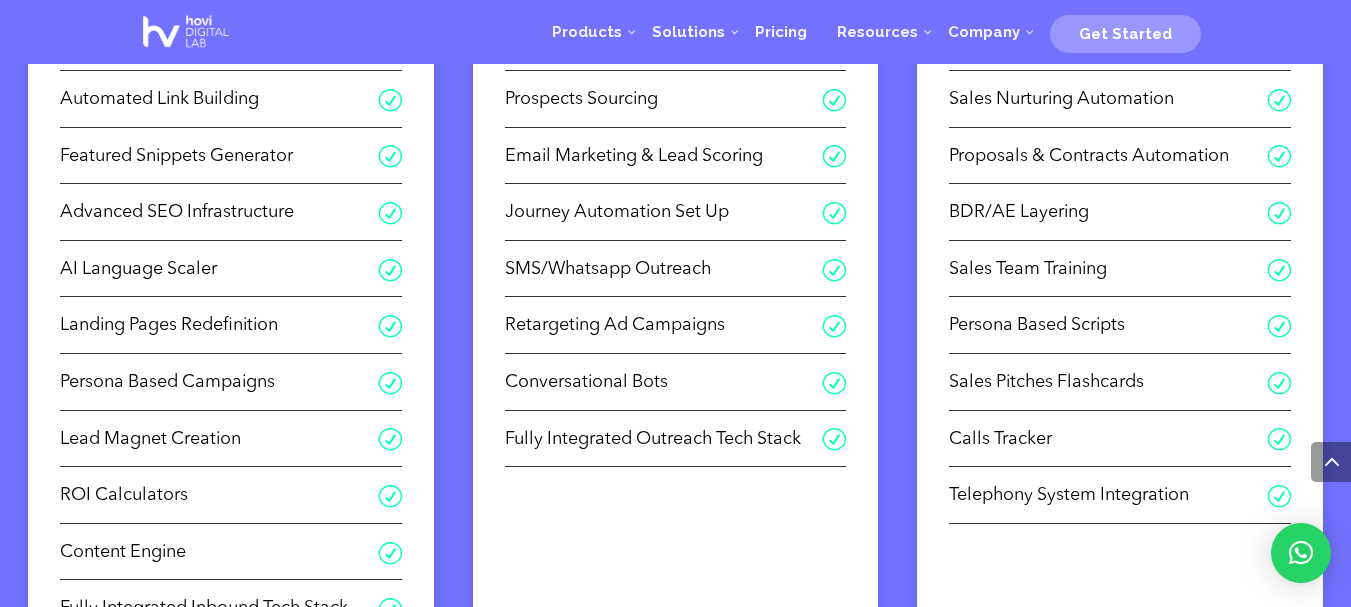 scroll, scrollTop: 808, scrollLeft: 0, axis: vertical 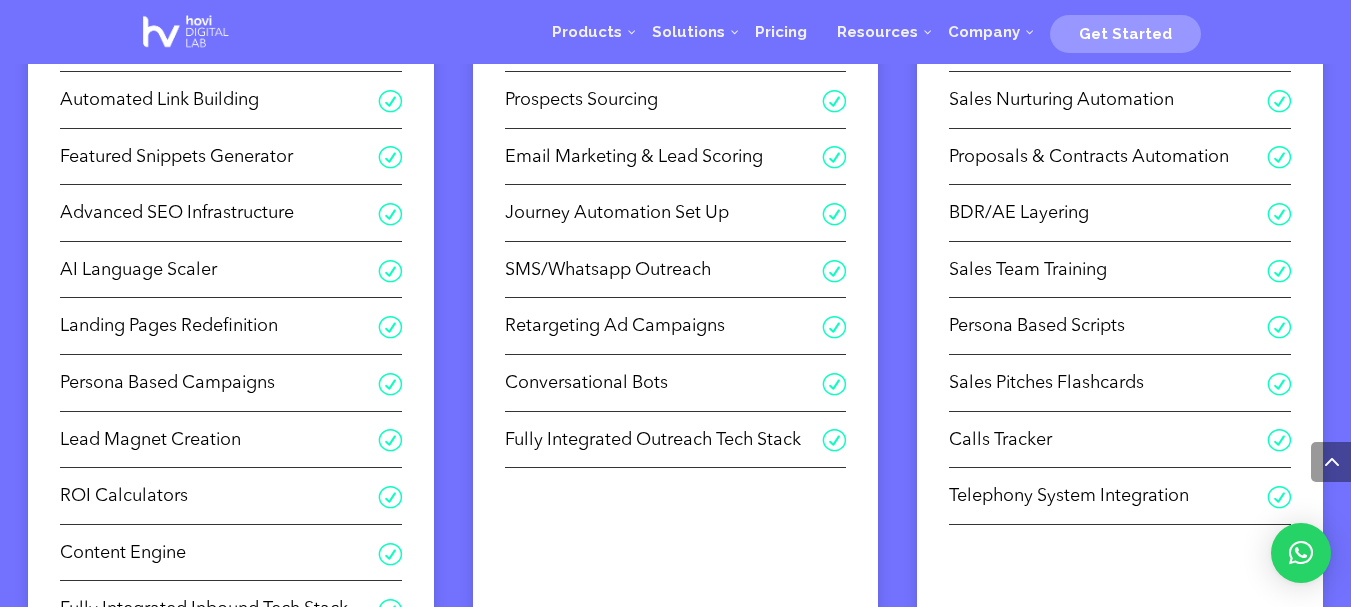 click at bounding box center [186, 32] 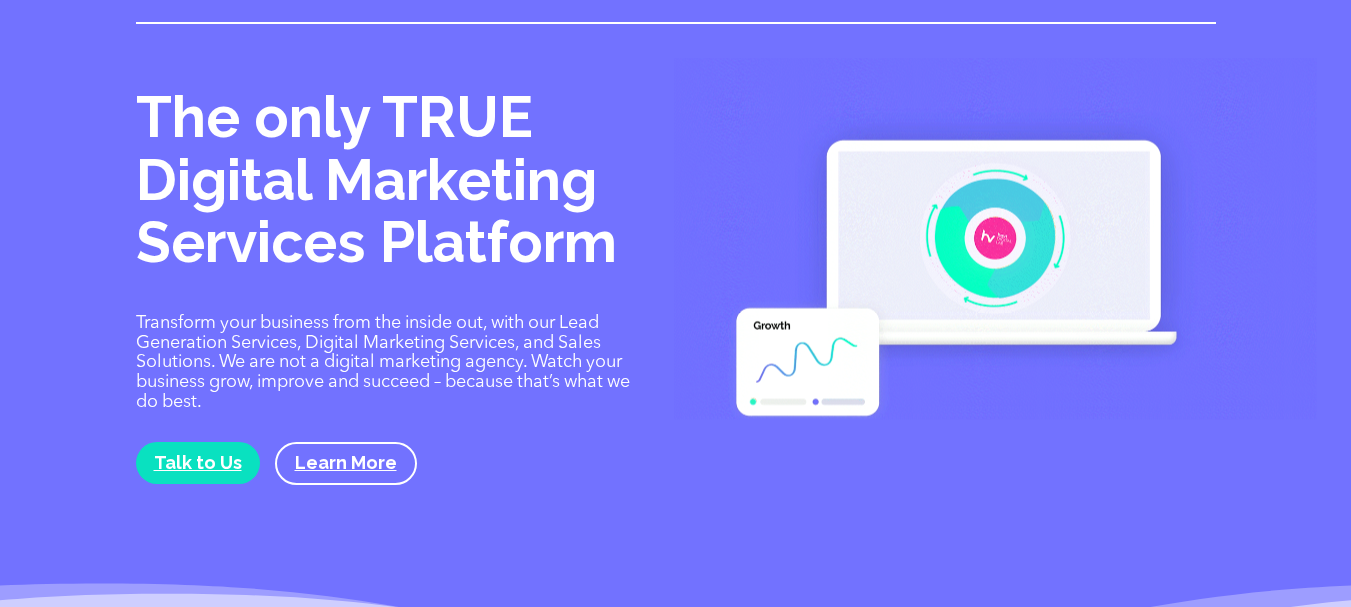 scroll, scrollTop: 2873, scrollLeft: 0, axis: vertical 